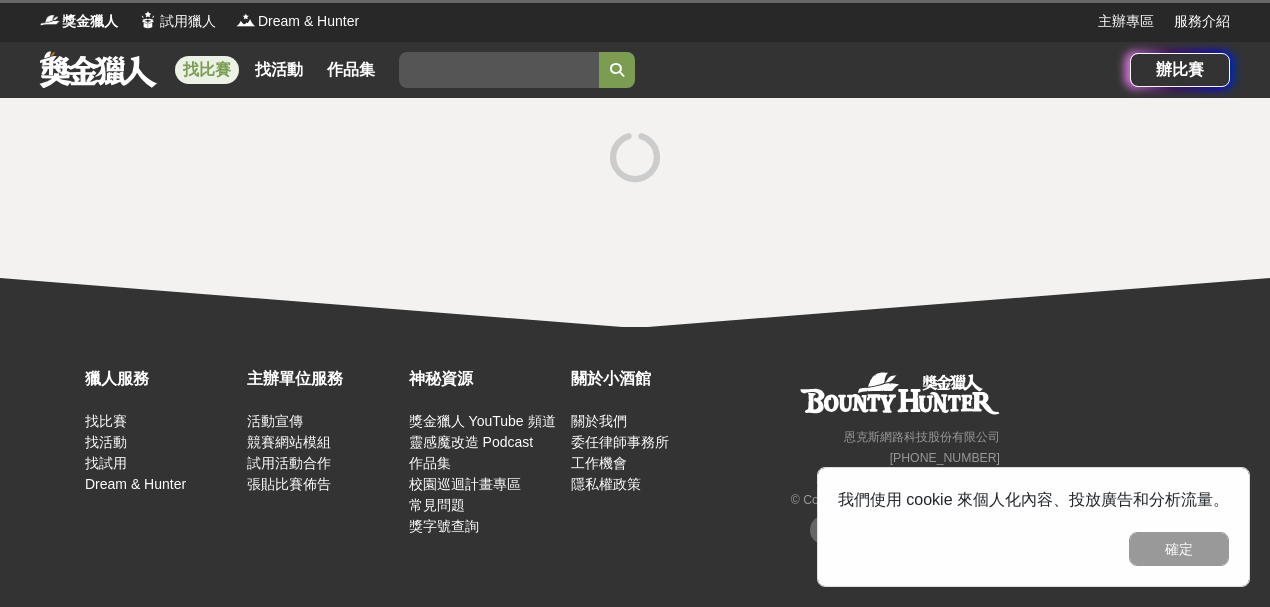 scroll, scrollTop: 0, scrollLeft: 0, axis: both 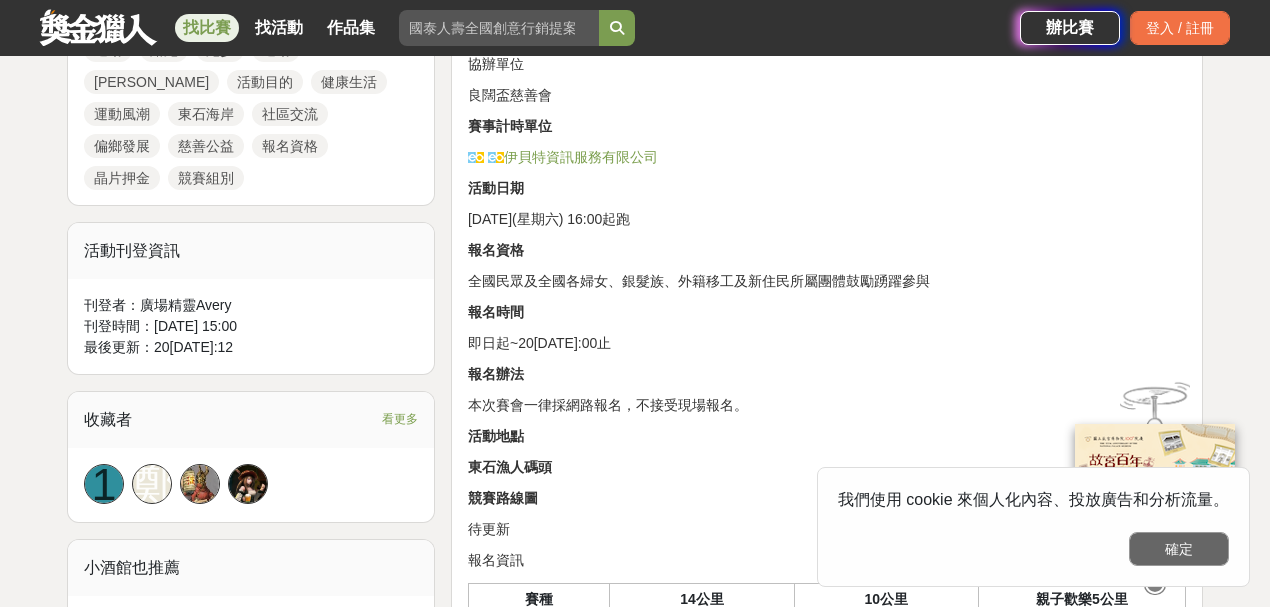 click on "確定" at bounding box center [1179, 549] 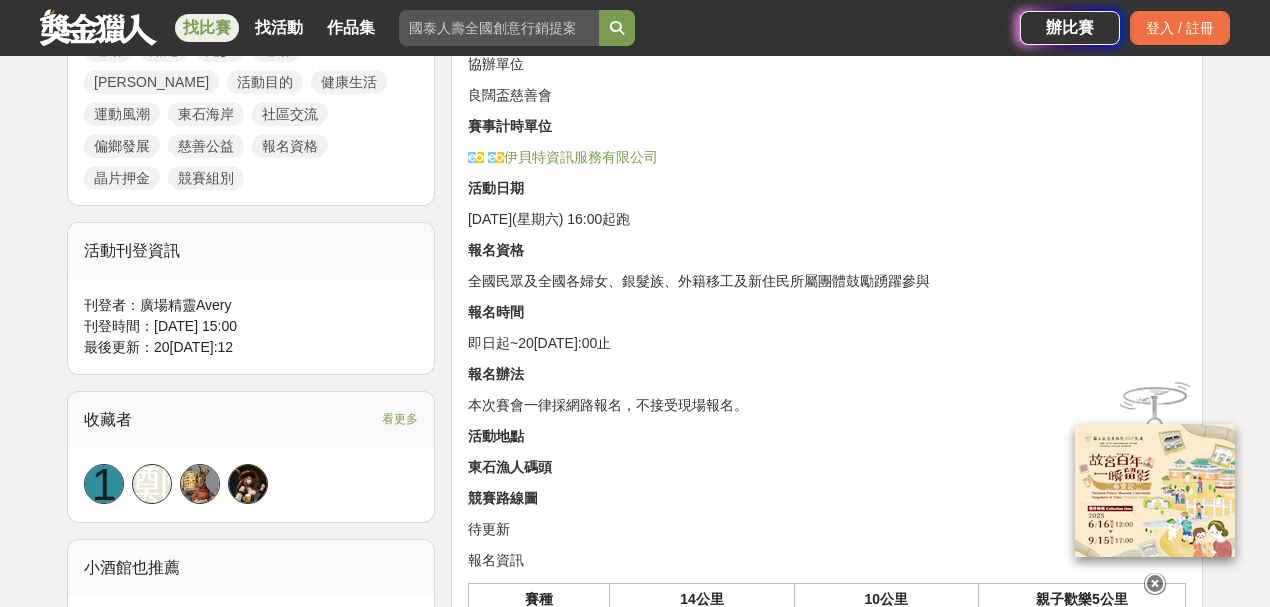 scroll, scrollTop: 1266, scrollLeft: 0, axis: vertical 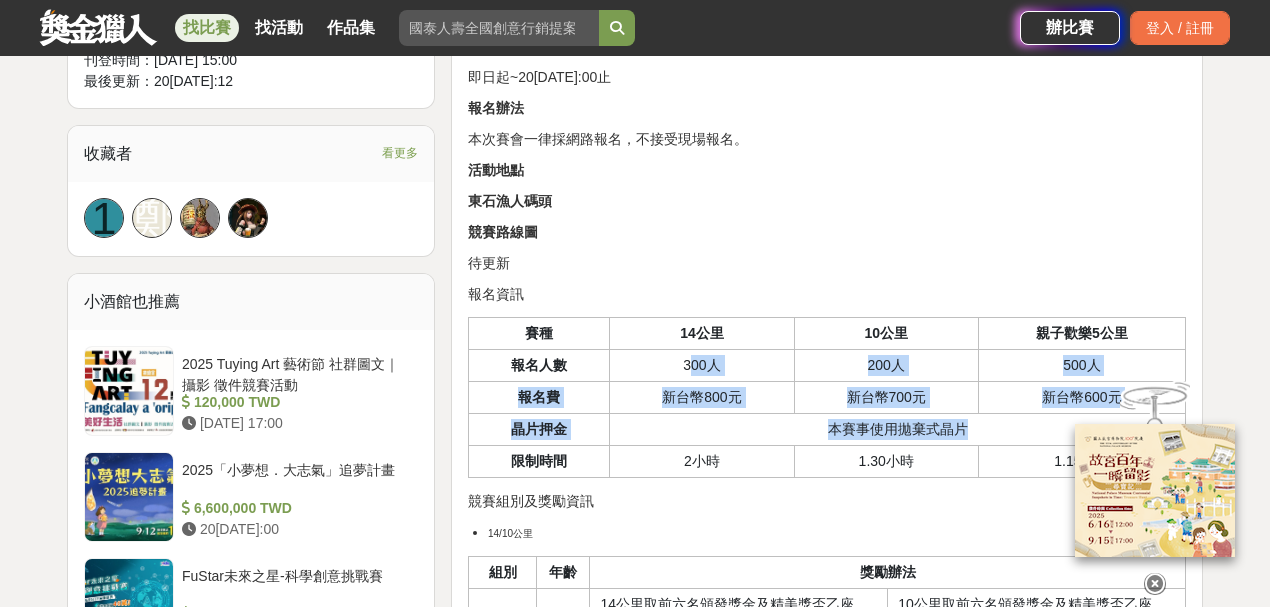 drag, startPoint x: 688, startPoint y: 358, endPoint x: 968, endPoint y: 420, distance: 286.78214 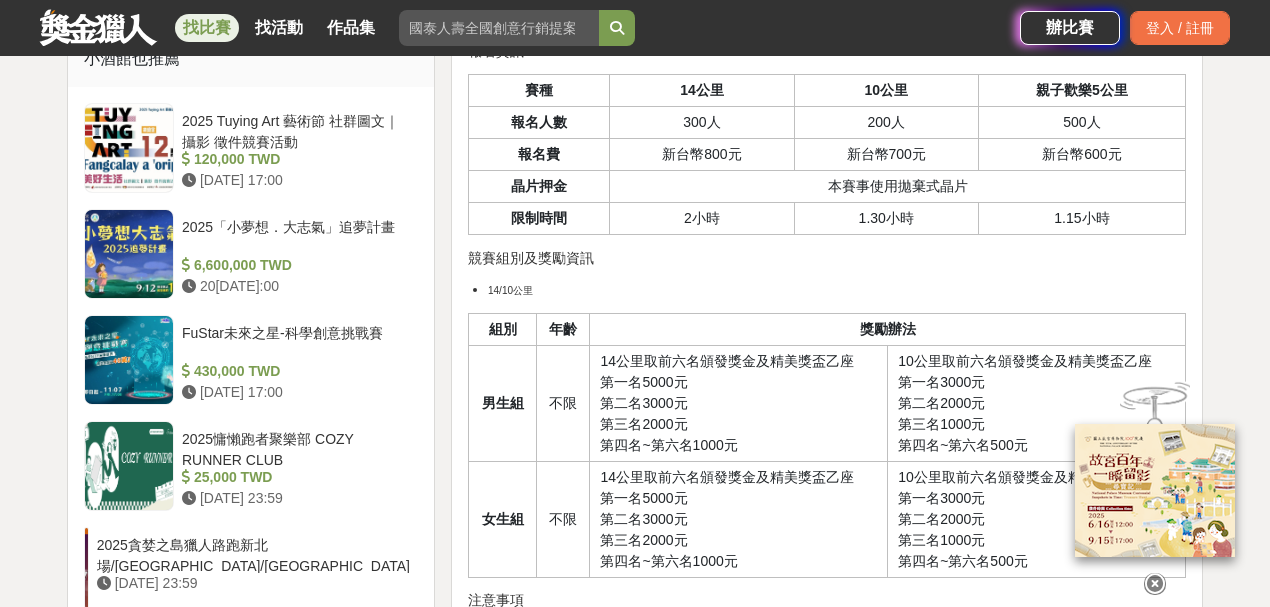 scroll, scrollTop: 1533, scrollLeft: 0, axis: vertical 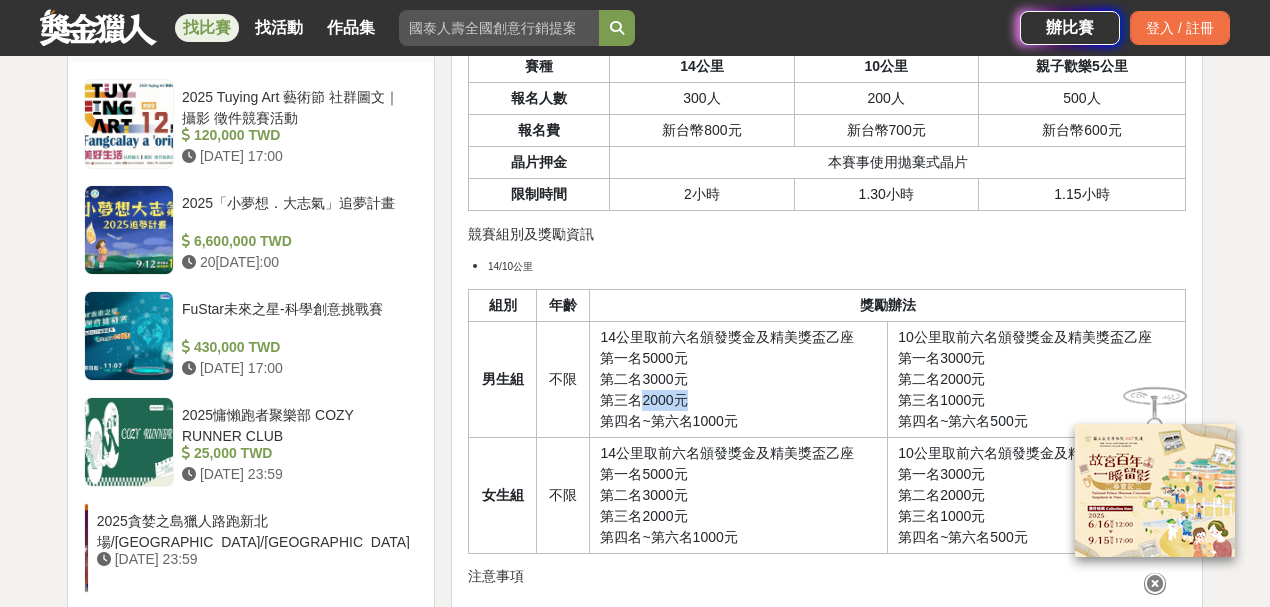 drag, startPoint x: 689, startPoint y: 394, endPoint x: 612, endPoint y: 392, distance: 77.02597 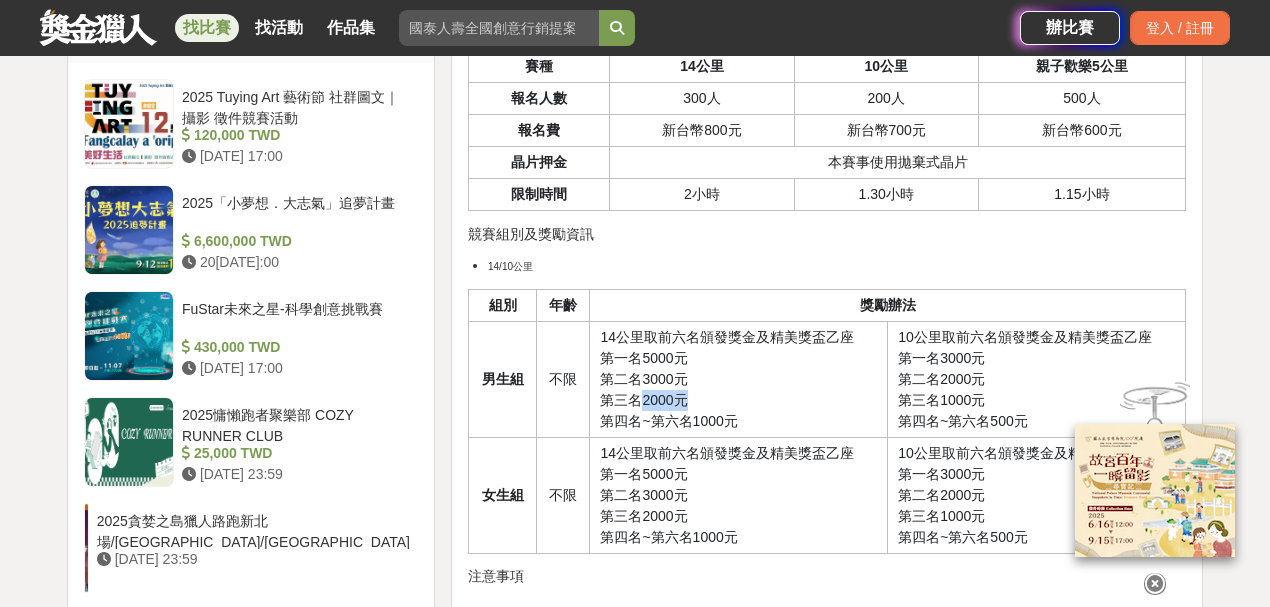 click on "14公里取前六名頒發獎金及精美獎盃乙座 第一名5000元 第二名3000元 第三名2000元 第四名~第六名1000元" at bounding box center [739, 379] 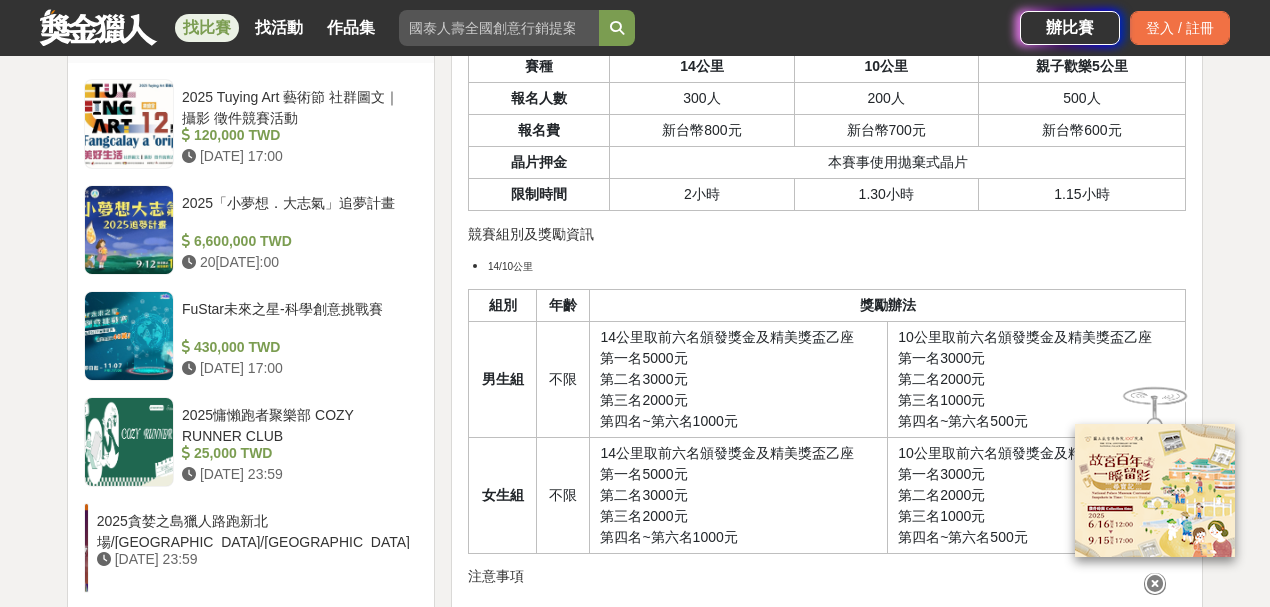 click on "14公里取前六名頒發獎金及精美獎盃乙座 第一名5000元 第二名3000元 第三名2000元 第四名~第六名1000元" at bounding box center (739, 379) 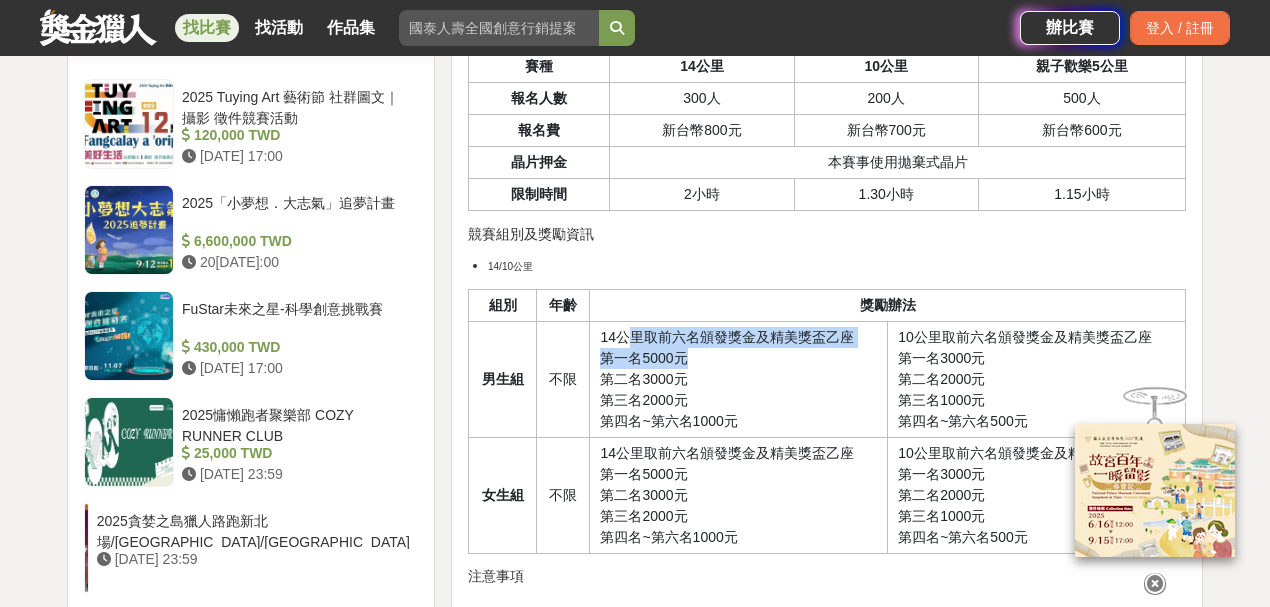 drag, startPoint x: 664, startPoint y: 337, endPoint x: 786, endPoint y: 370, distance: 126.38433 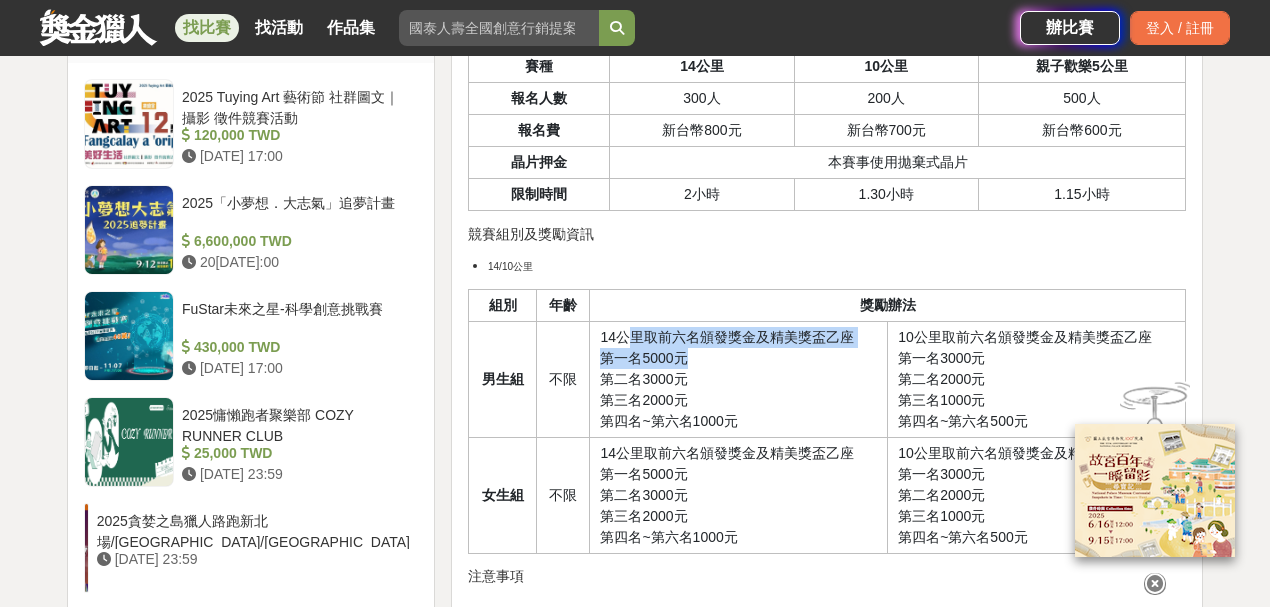 click on "14公里取前六名頒發獎金及精美獎盃乙座 第一名5000元 第二名3000元 第三名2000元 第四名~第六名1000元" at bounding box center [739, 379] 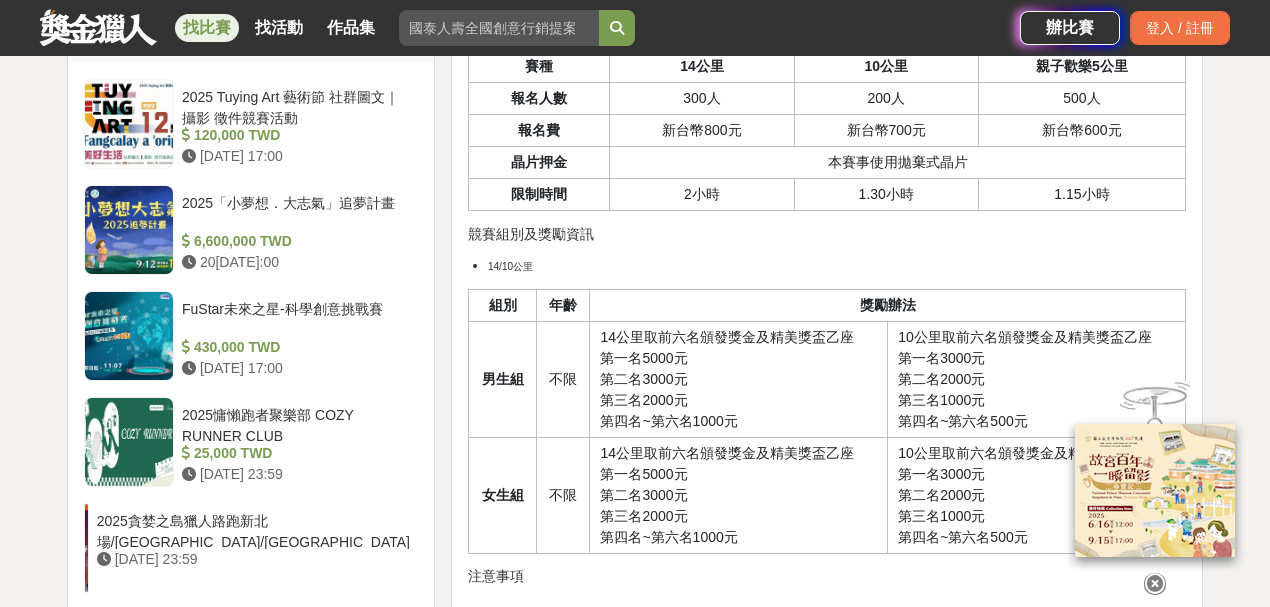 click on "14公里取前六名頒發獎金及精美獎盃乙座 第一名5000元 第二名3000元 第三名2000元 第四名~第六名1000元" at bounding box center (739, 379) 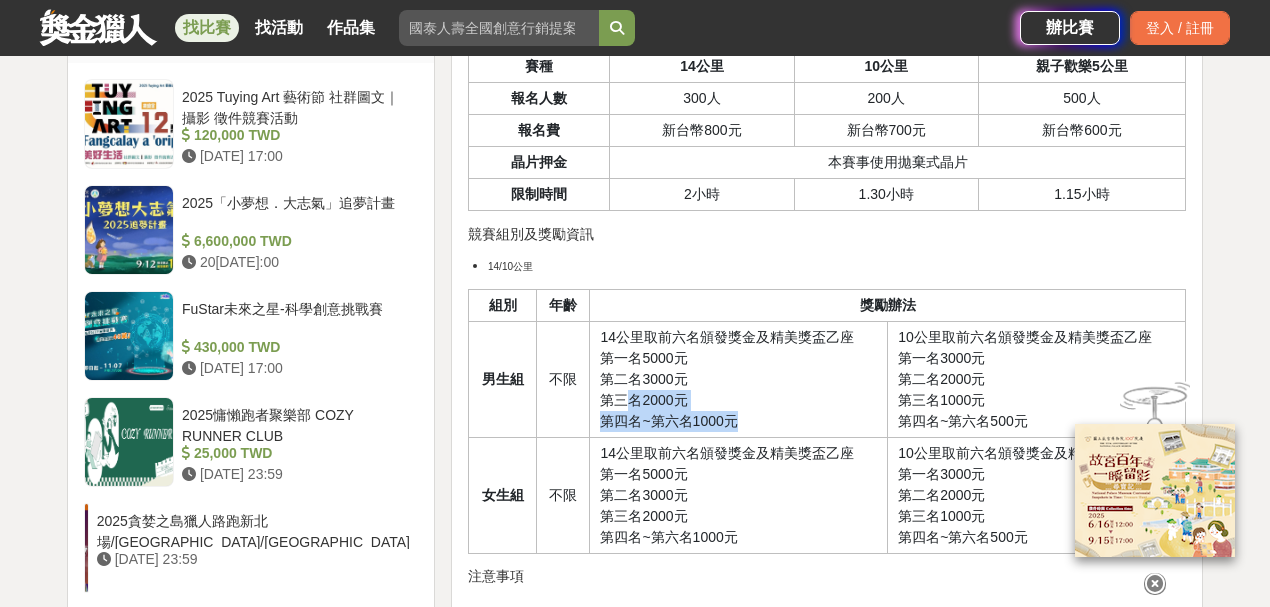 drag, startPoint x: 766, startPoint y: 411, endPoint x: 624, endPoint y: 398, distance: 142.59383 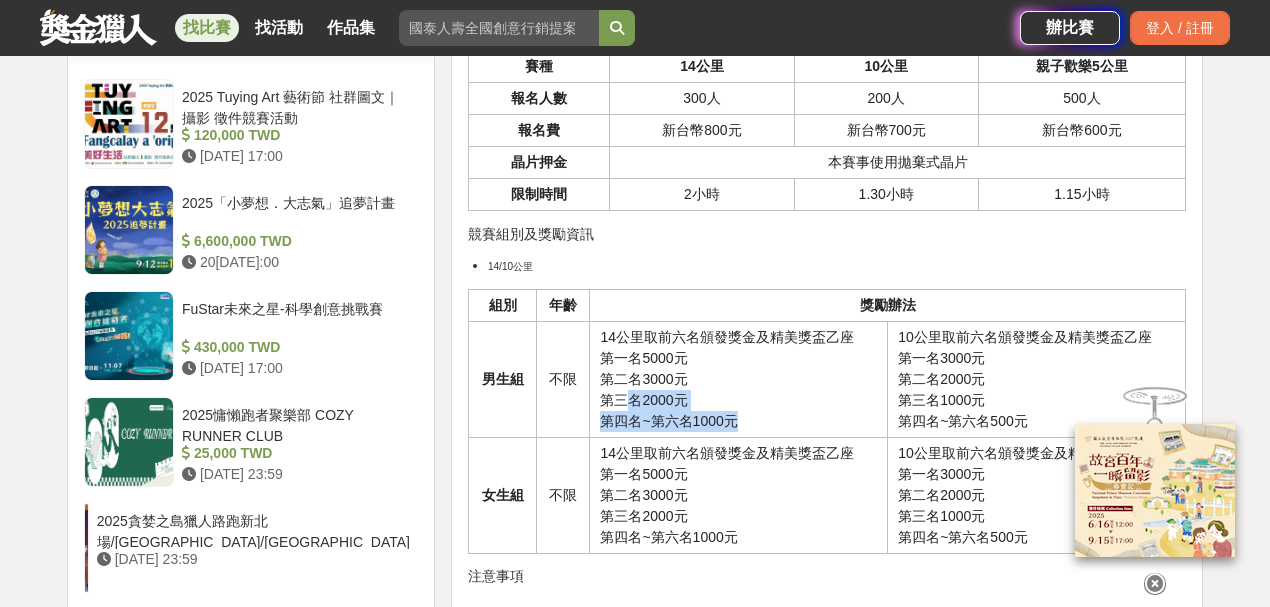 click on "14公里取前六名頒發獎金及精美獎盃乙座 第一名5000元 第二名3000元 第三名2000元 第四名~第六名1000元" at bounding box center [739, 379] 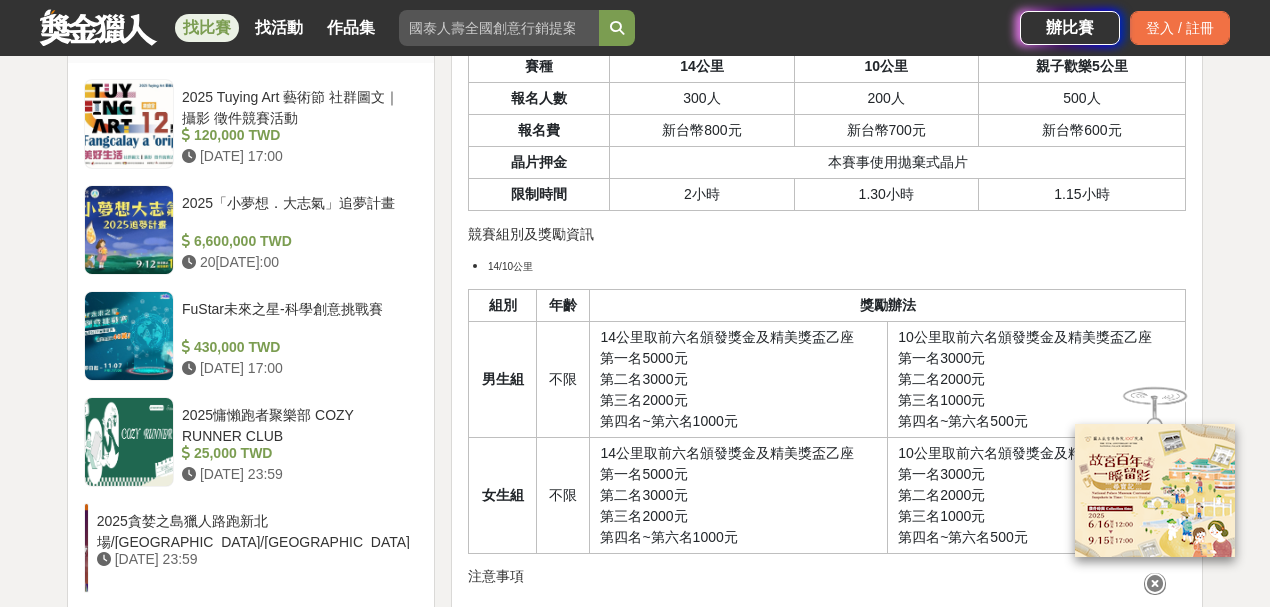 click at bounding box center (1155, 581) 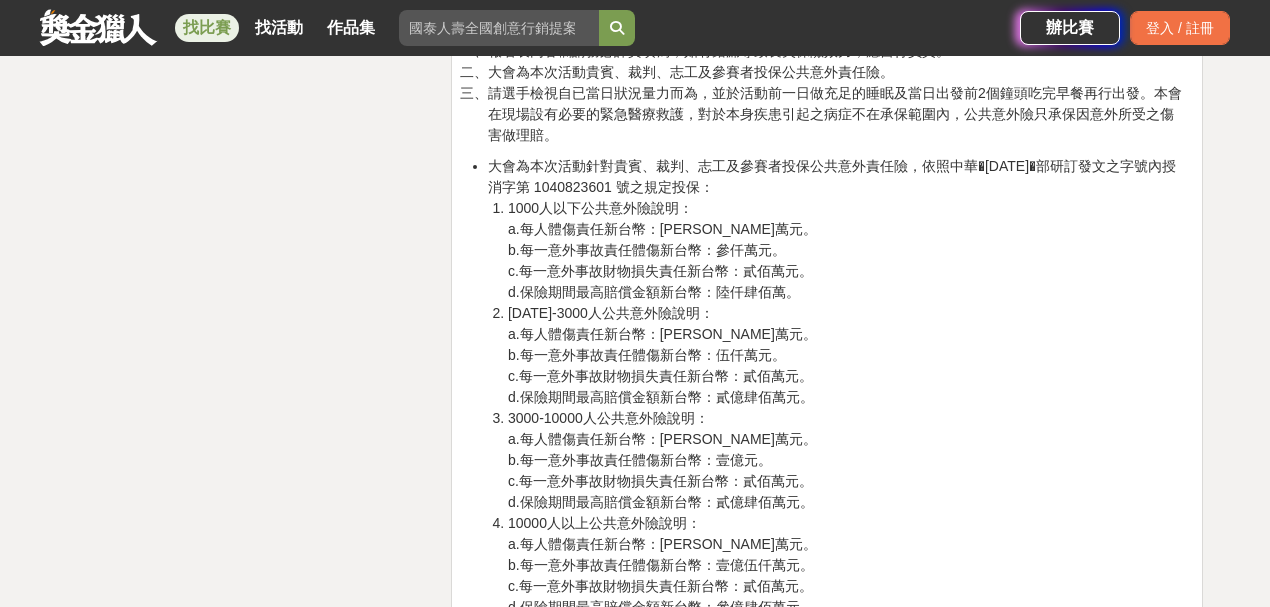 scroll, scrollTop: 5800, scrollLeft: 0, axis: vertical 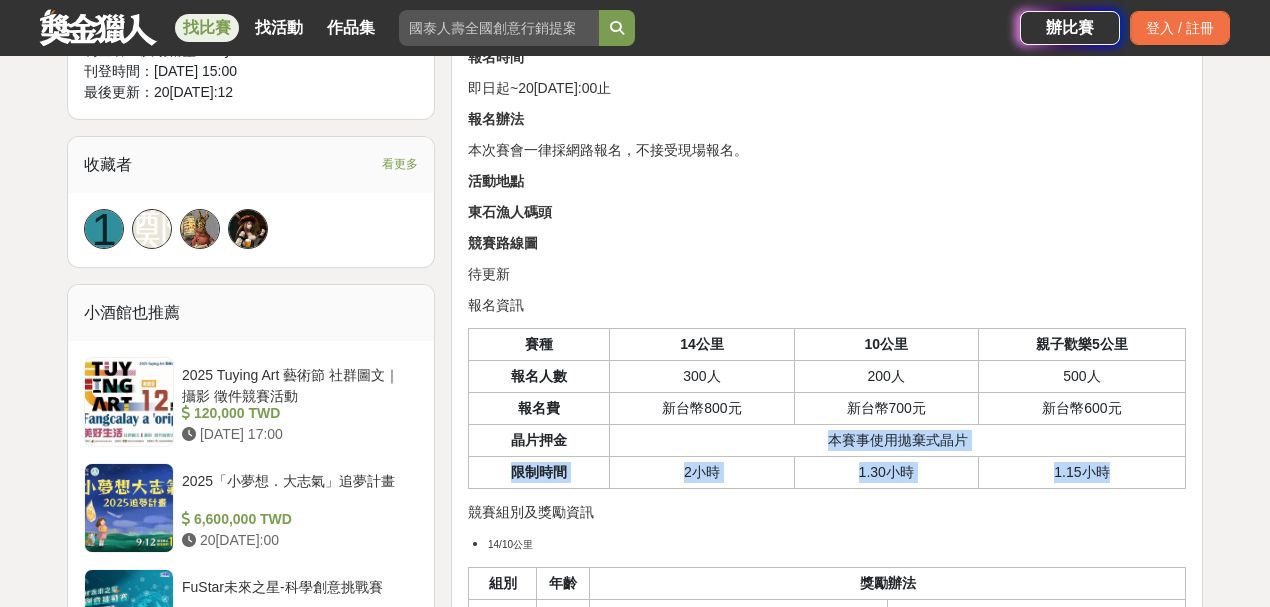 drag, startPoint x: 1096, startPoint y: 482, endPoint x: 758, endPoint y: 424, distance: 342.94022 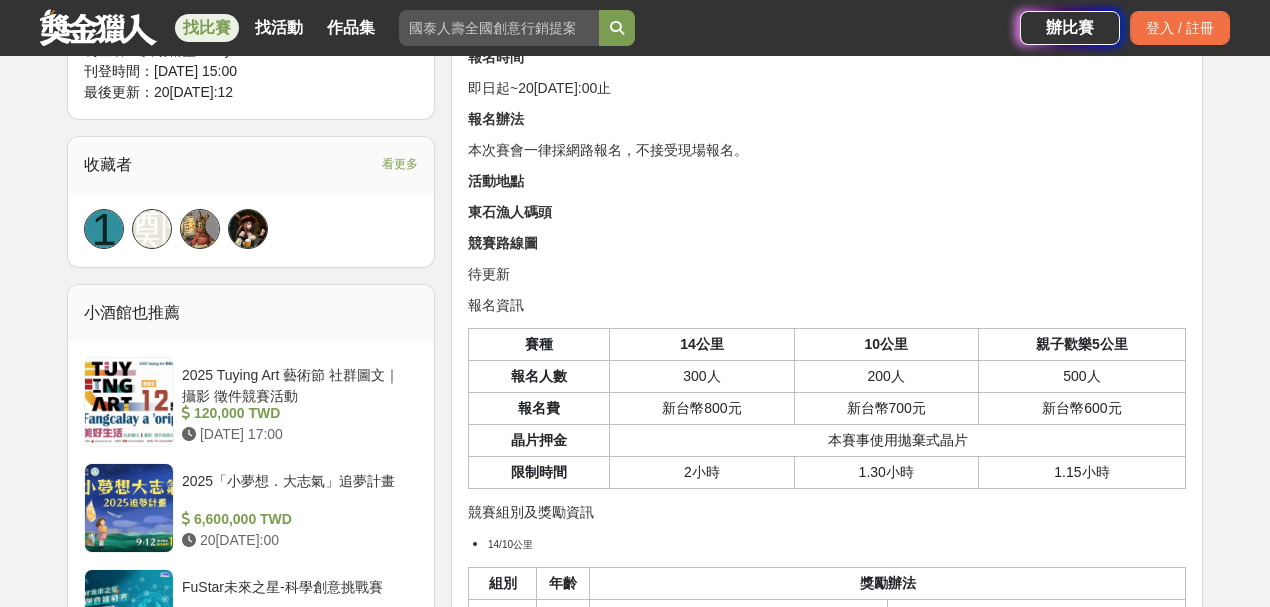 click on "10公里" at bounding box center (886, 345) 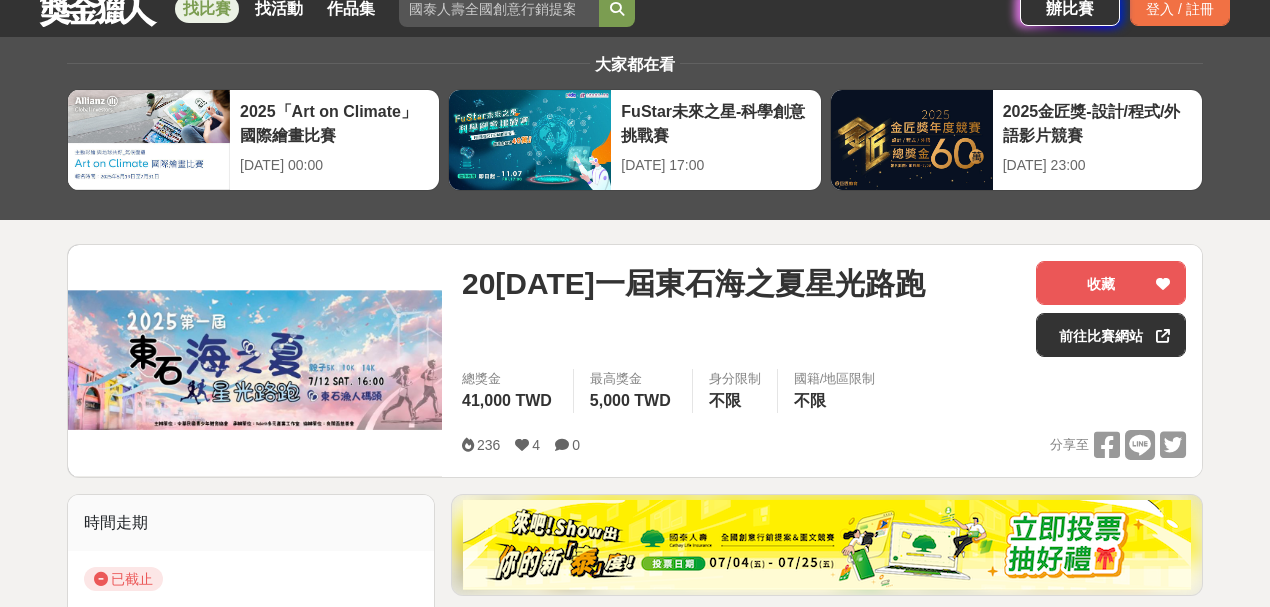scroll, scrollTop: 0, scrollLeft: 0, axis: both 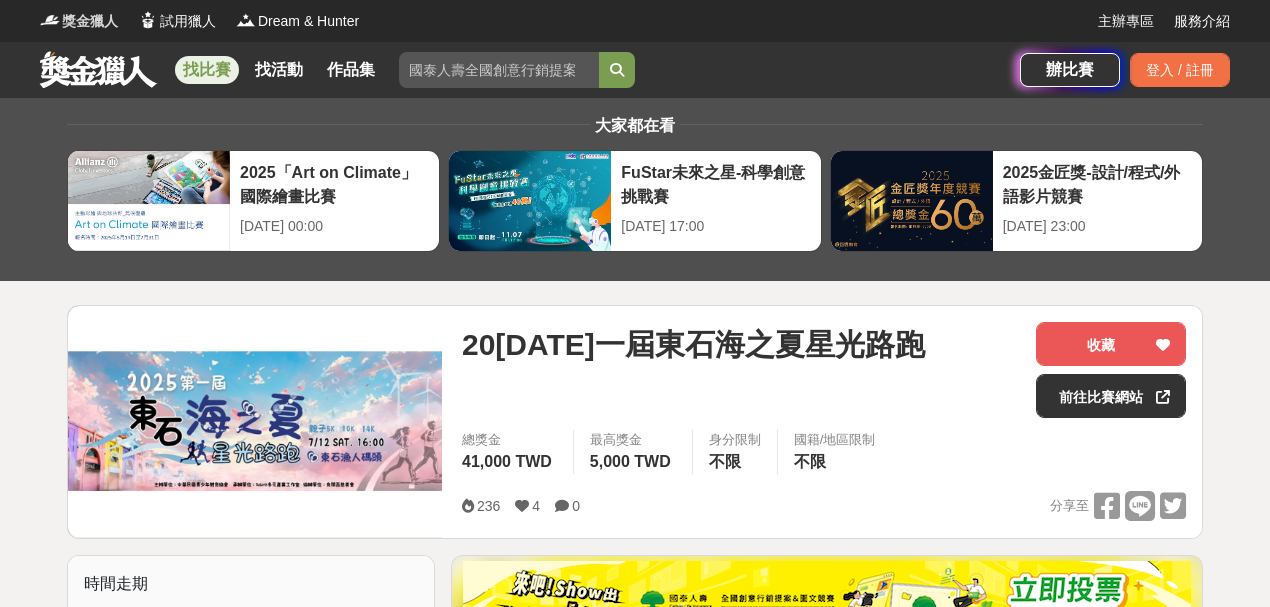 click on "獎金獵人" at bounding box center (90, 21) 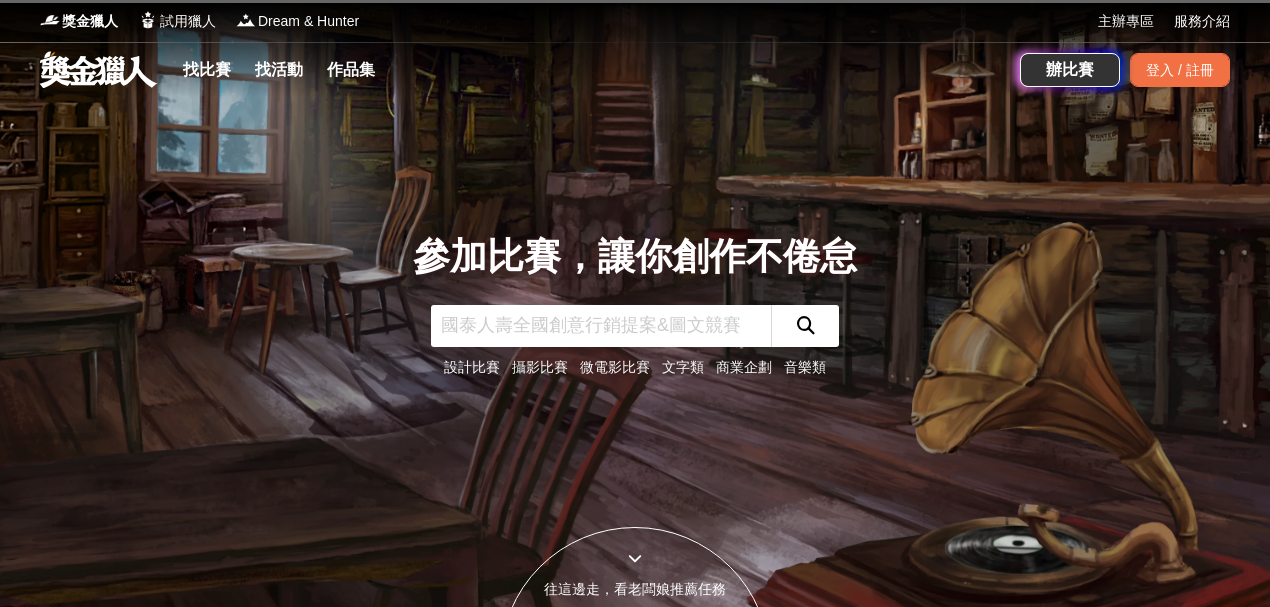click at bounding box center [601, 326] 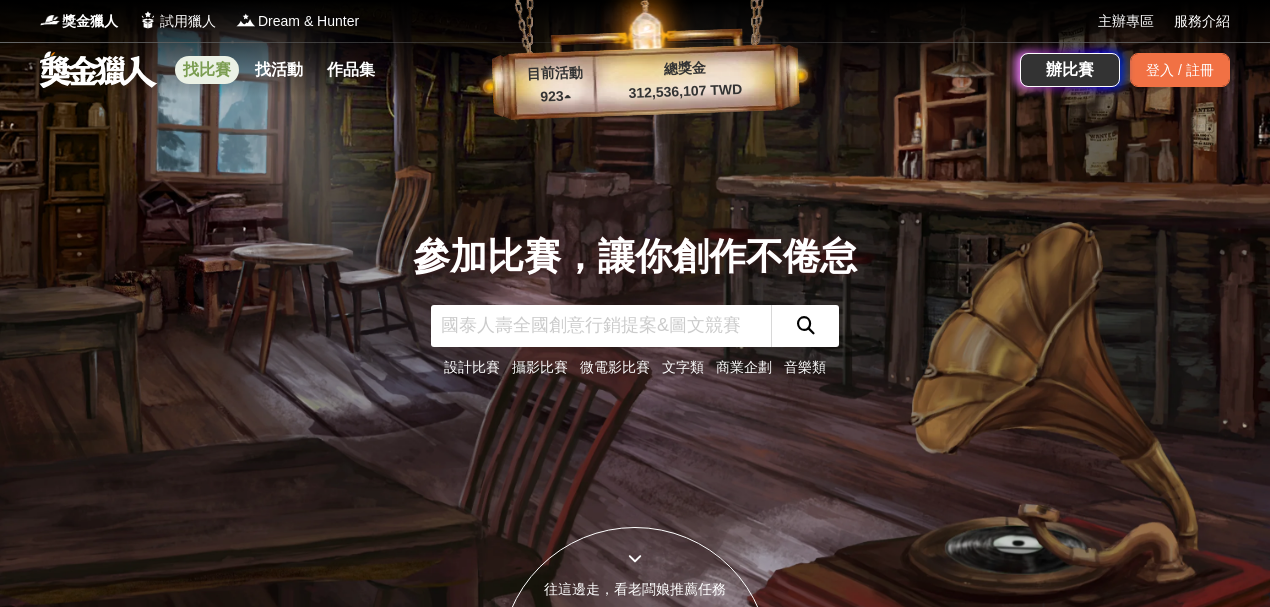 click on "找比賽" at bounding box center (207, 70) 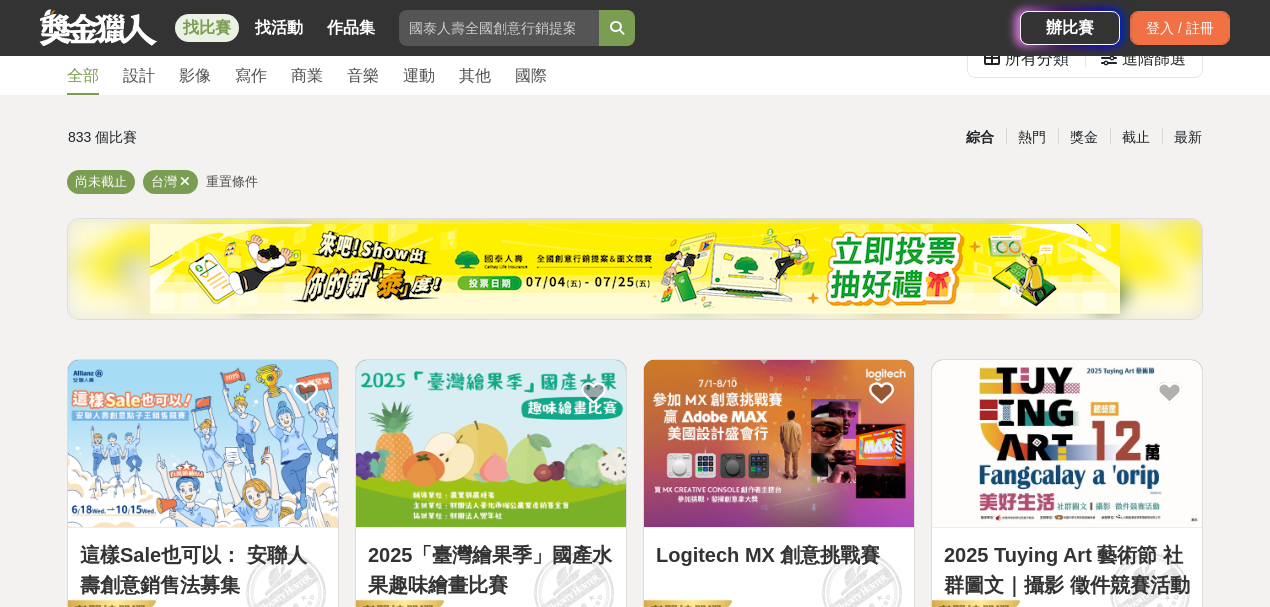 scroll, scrollTop: 66, scrollLeft: 0, axis: vertical 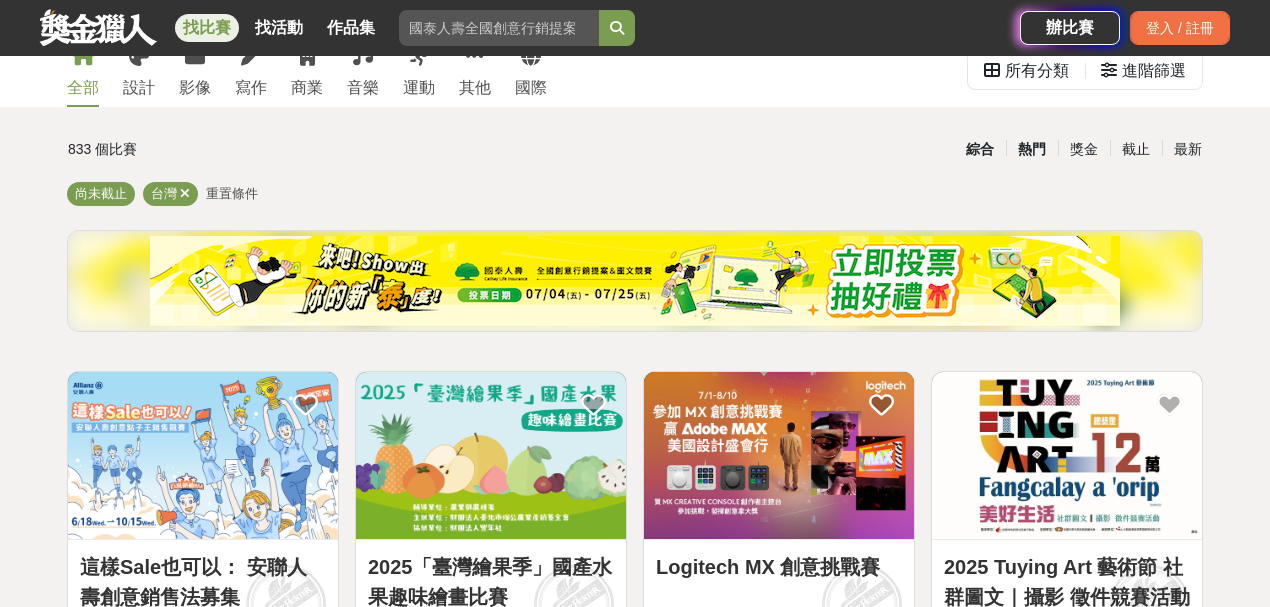 click on "熱門" at bounding box center (1032, 149) 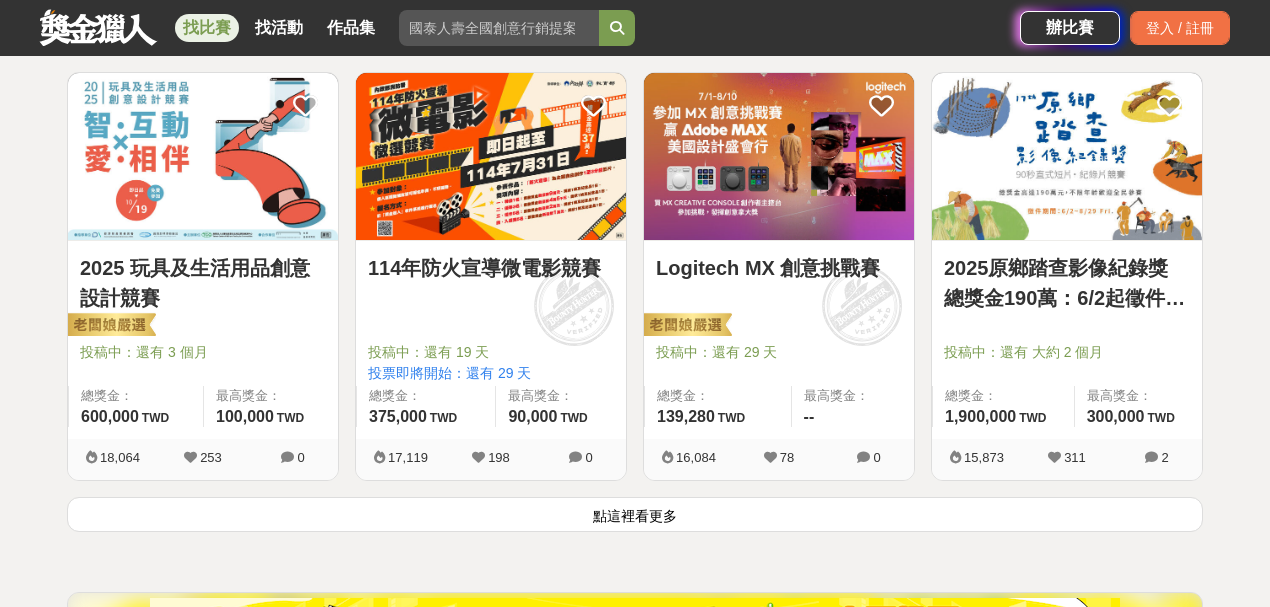 scroll, scrollTop: 2533, scrollLeft: 0, axis: vertical 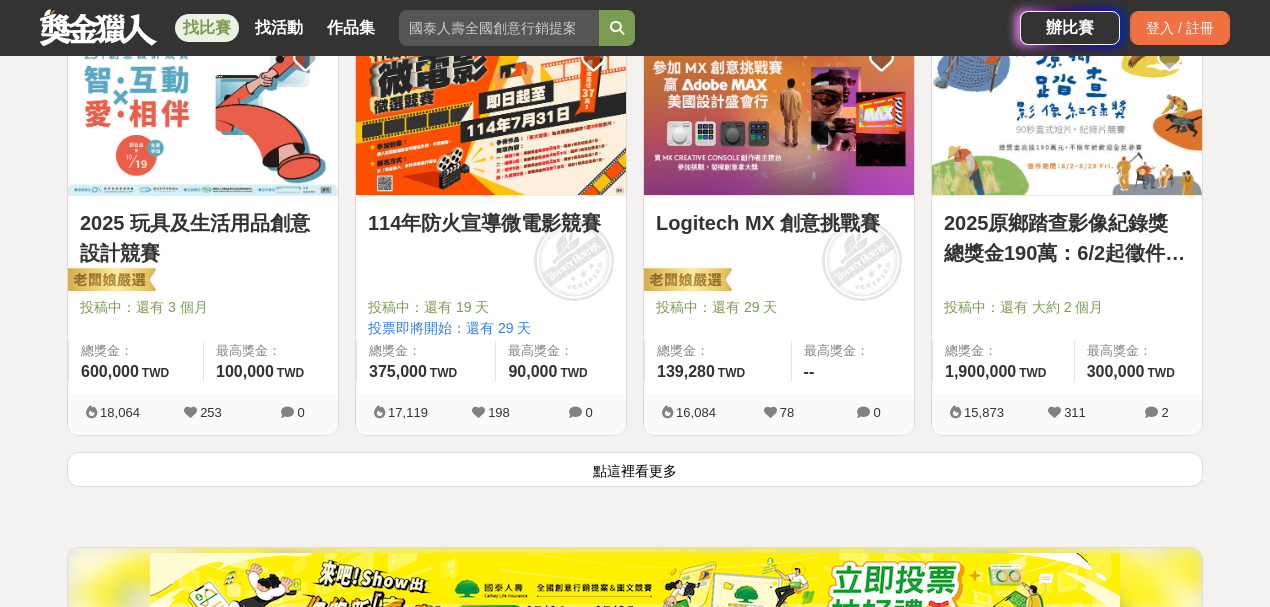click on "點這裡看更多" at bounding box center [635, 469] 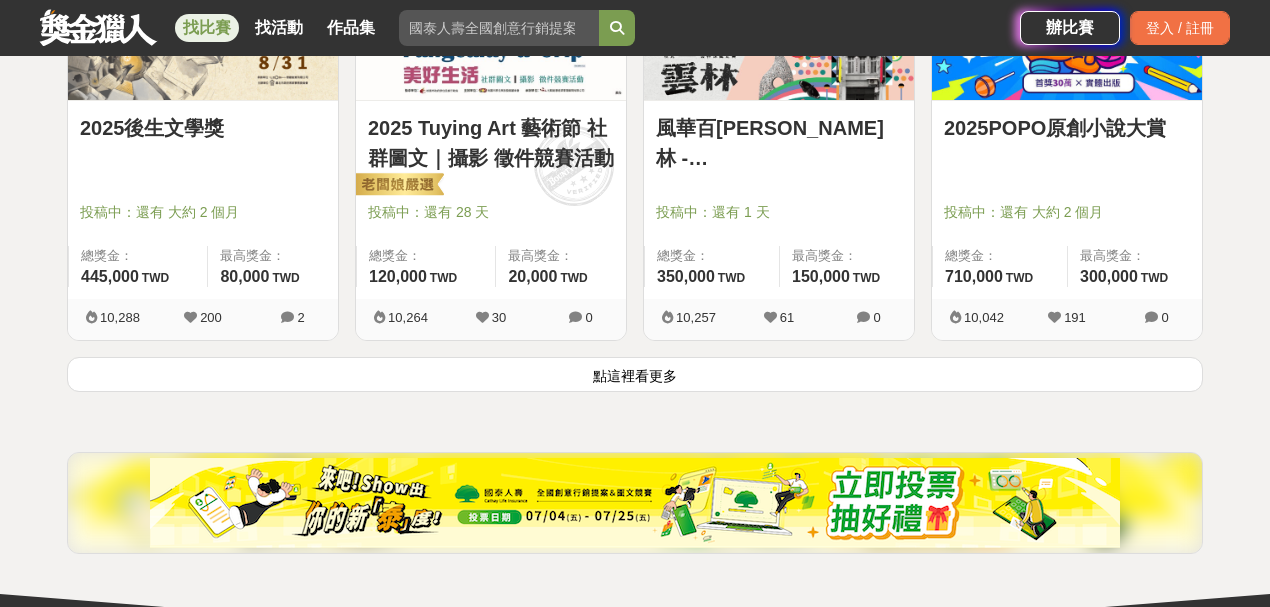 scroll, scrollTop: 5200, scrollLeft: 0, axis: vertical 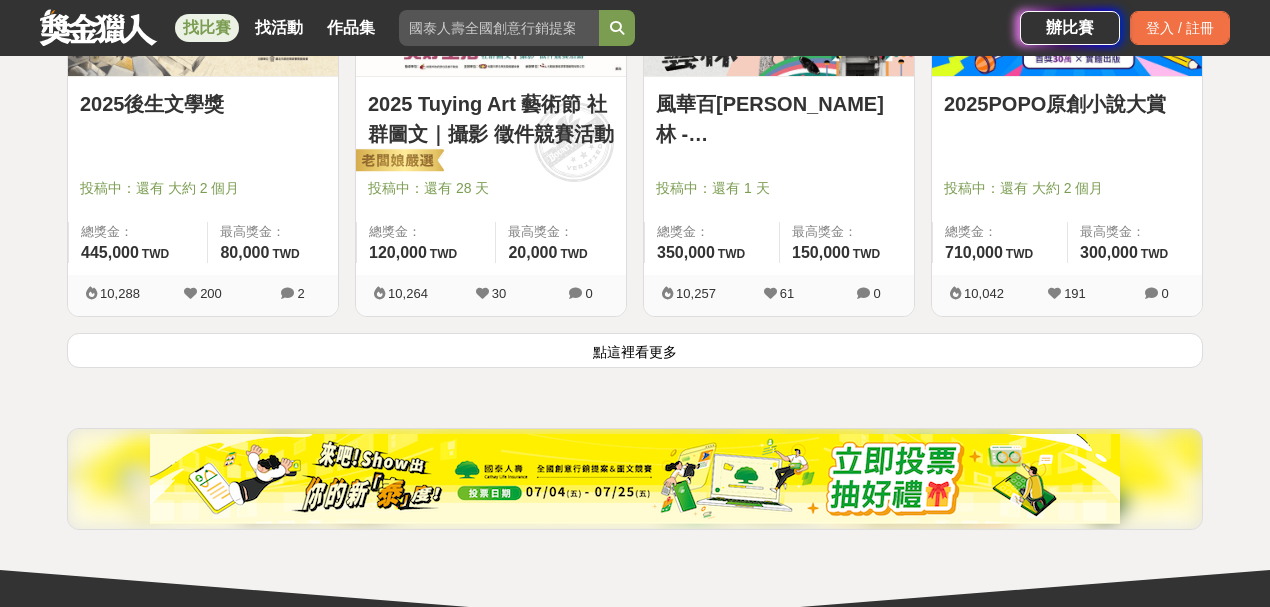click on "點這裡看更多" at bounding box center [635, 350] 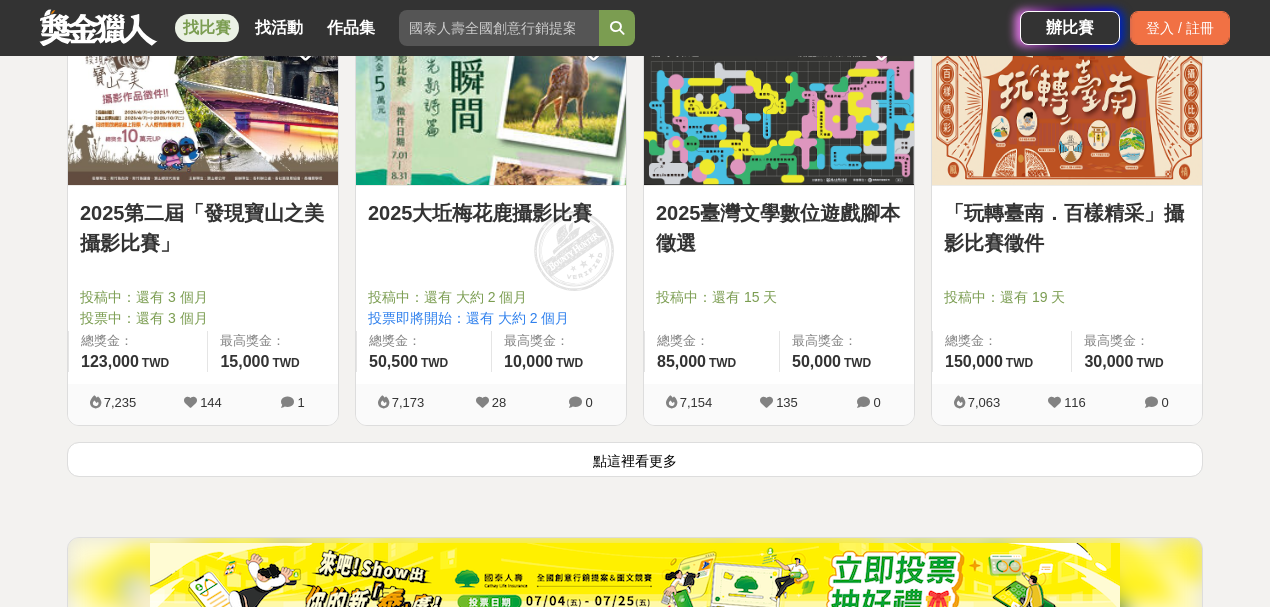 scroll, scrollTop: 7666, scrollLeft: 0, axis: vertical 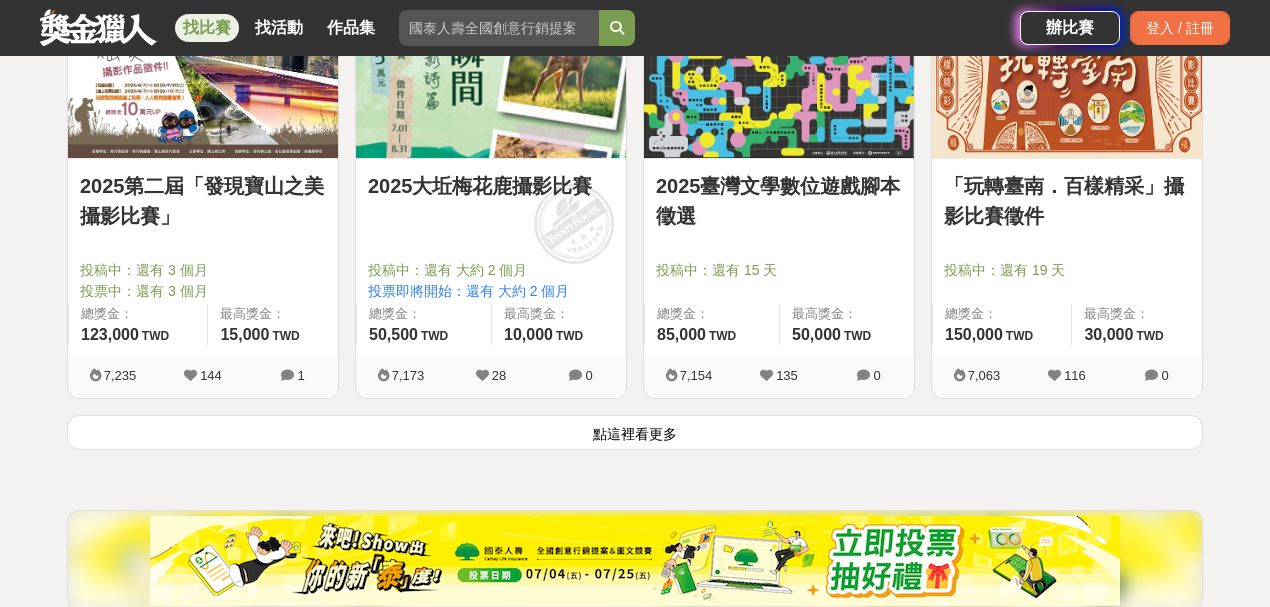 click on "2025臺灣文學數位遊戲腳本徵選 投稿中：還有 15 天 總獎金： 85,000 85,000 TWD 最高獎金： 50,000 TWD 7,154 135 0" at bounding box center (779, 202) 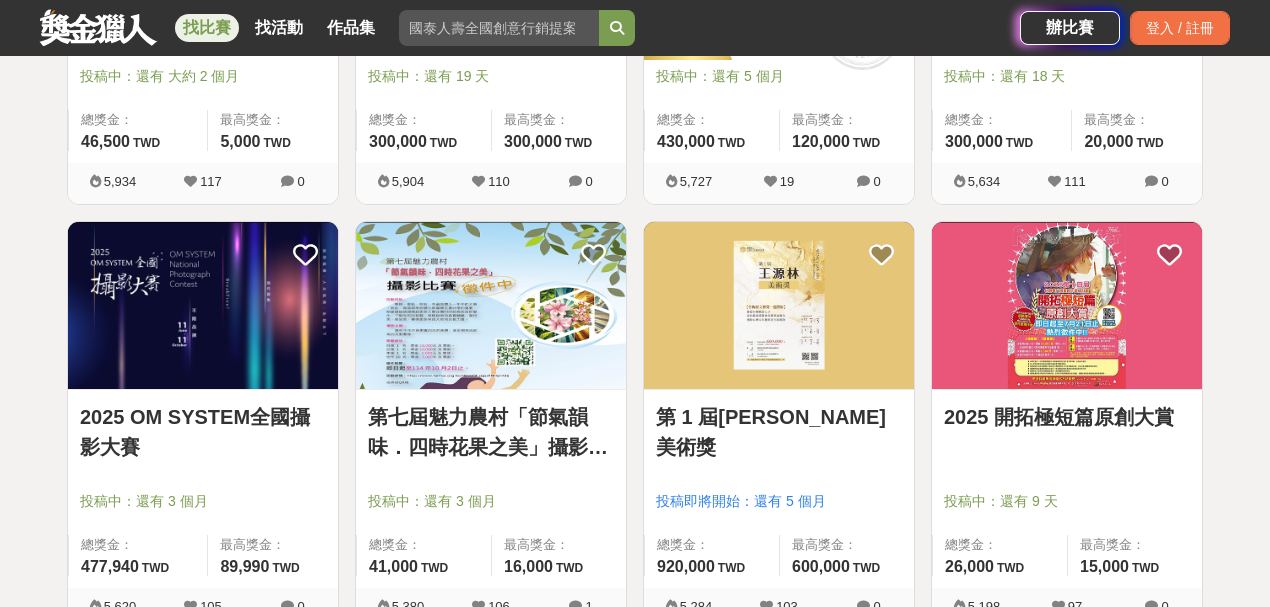 scroll, scrollTop: 9400, scrollLeft: 0, axis: vertical 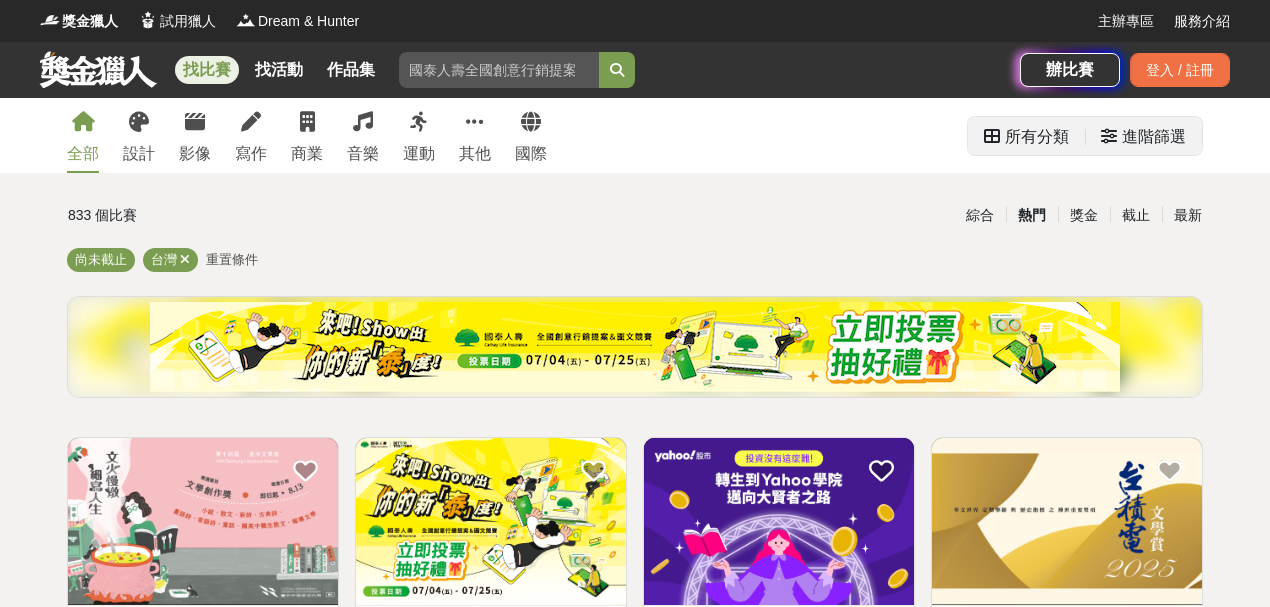 click on "所有分類" at bounding box center (1037, 137) 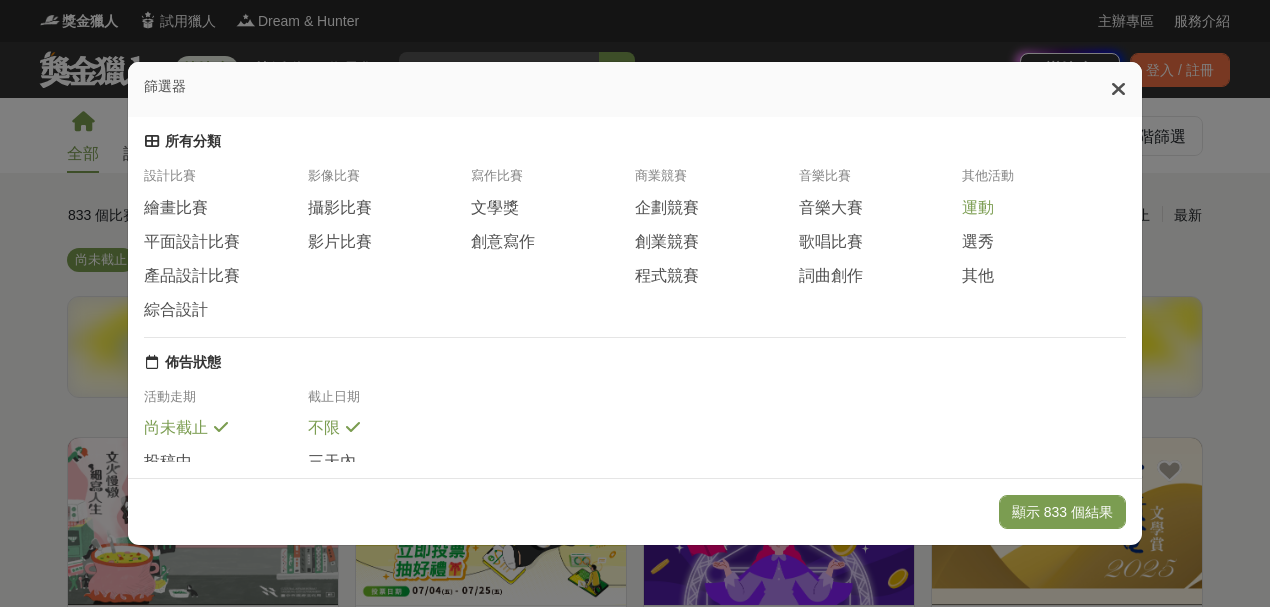 click on "運動" at bounding box center (978, 208) 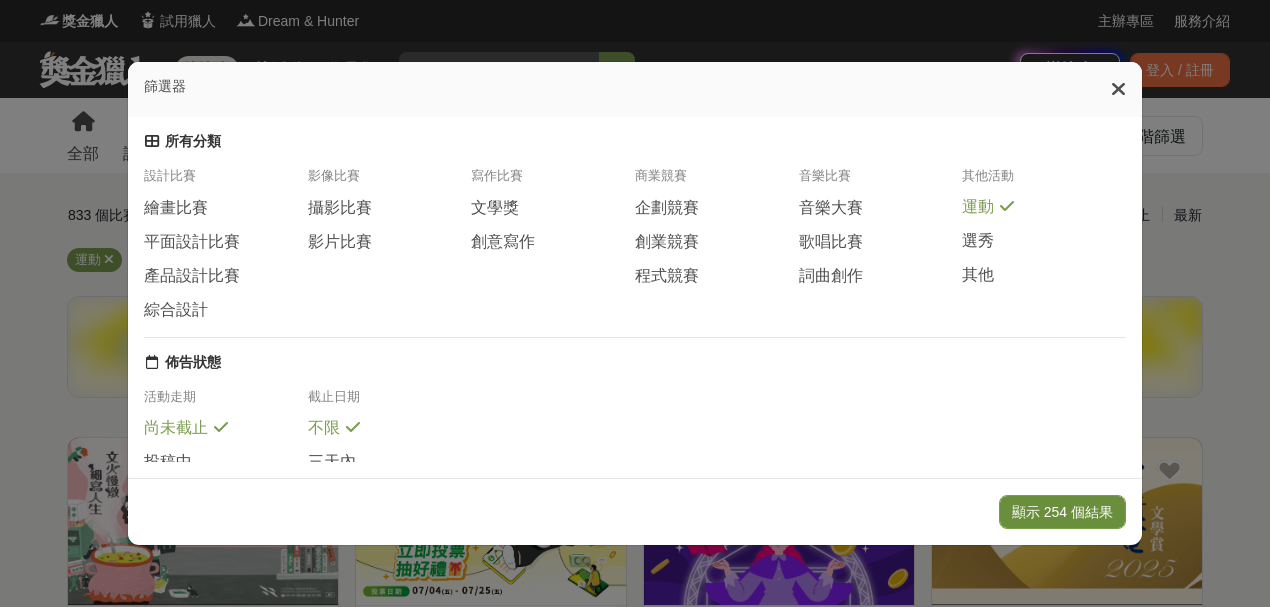 click on "顯示 254 個結果" at bounding box center [1062, 512] 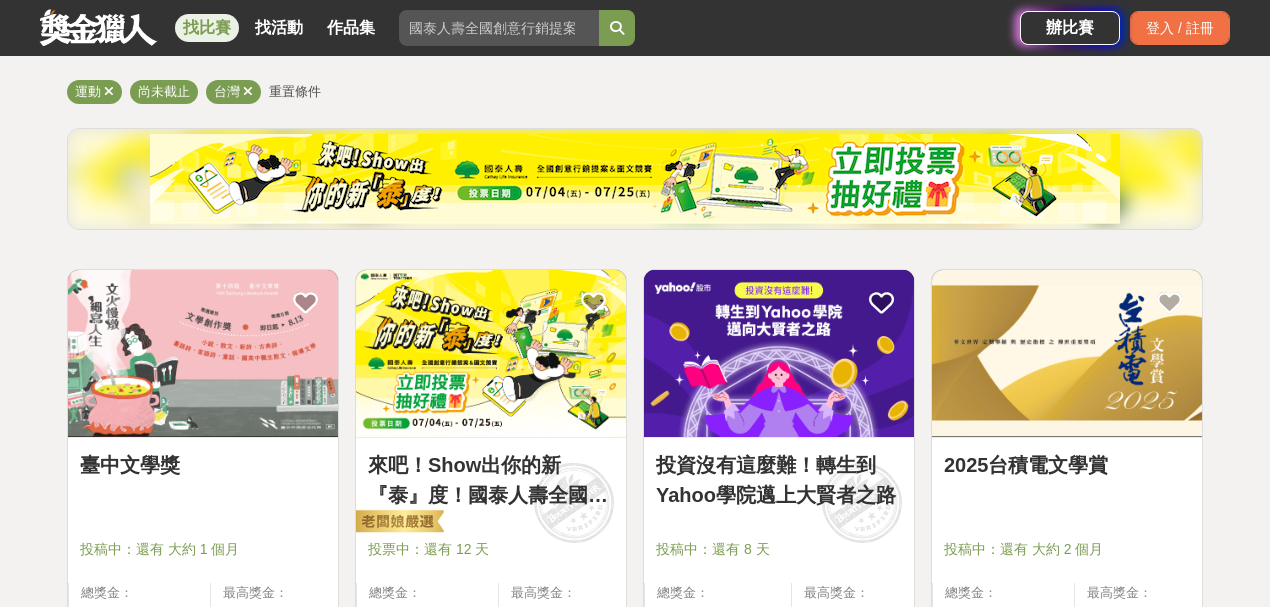 scroll, scrollTop: 0, scrollLeft: 0, axis: both 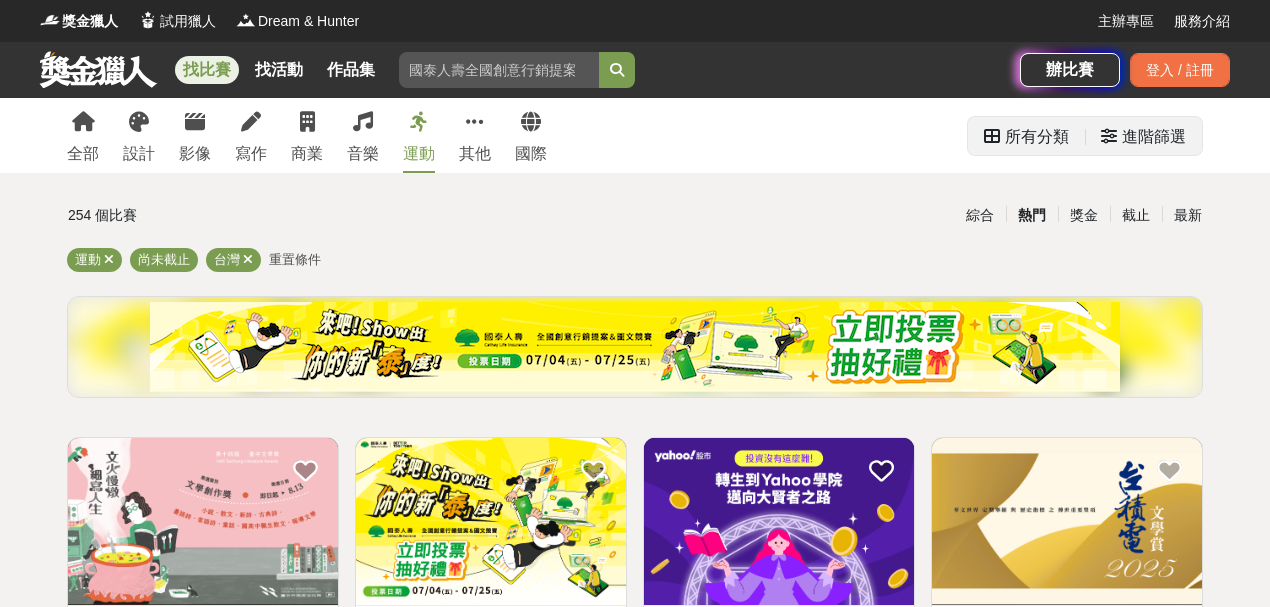 click on "所有分類" at bounding box center [1037, 137] 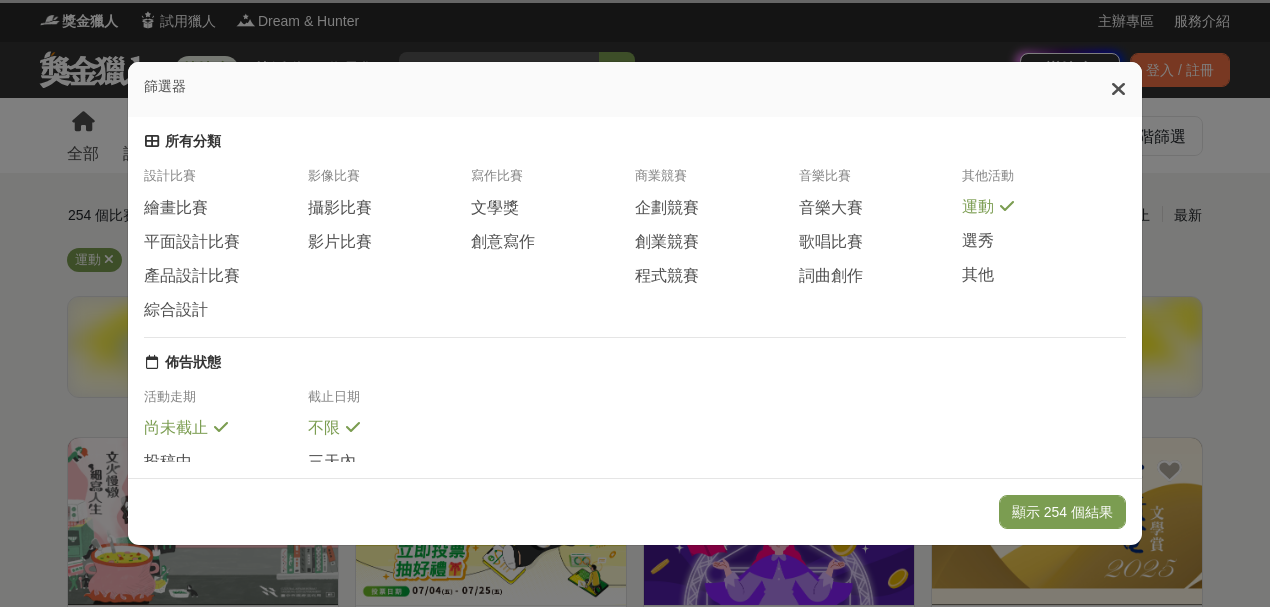 click on "篩選器" at bounding box center (635, 89) 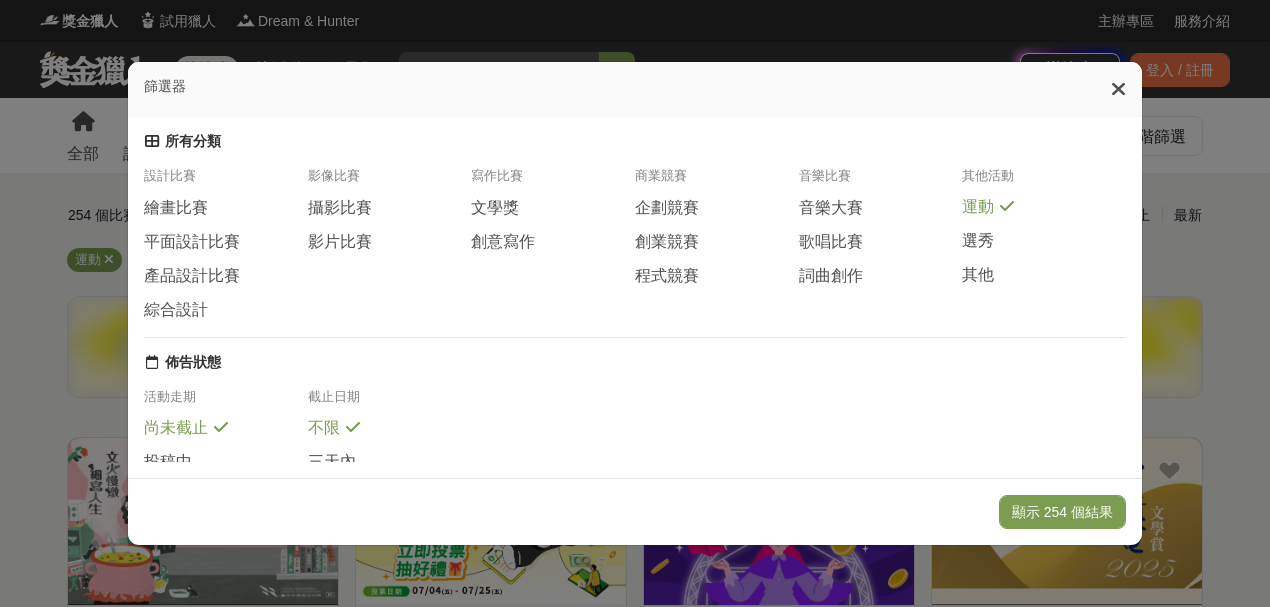 click at bounding box center [1118, 89] 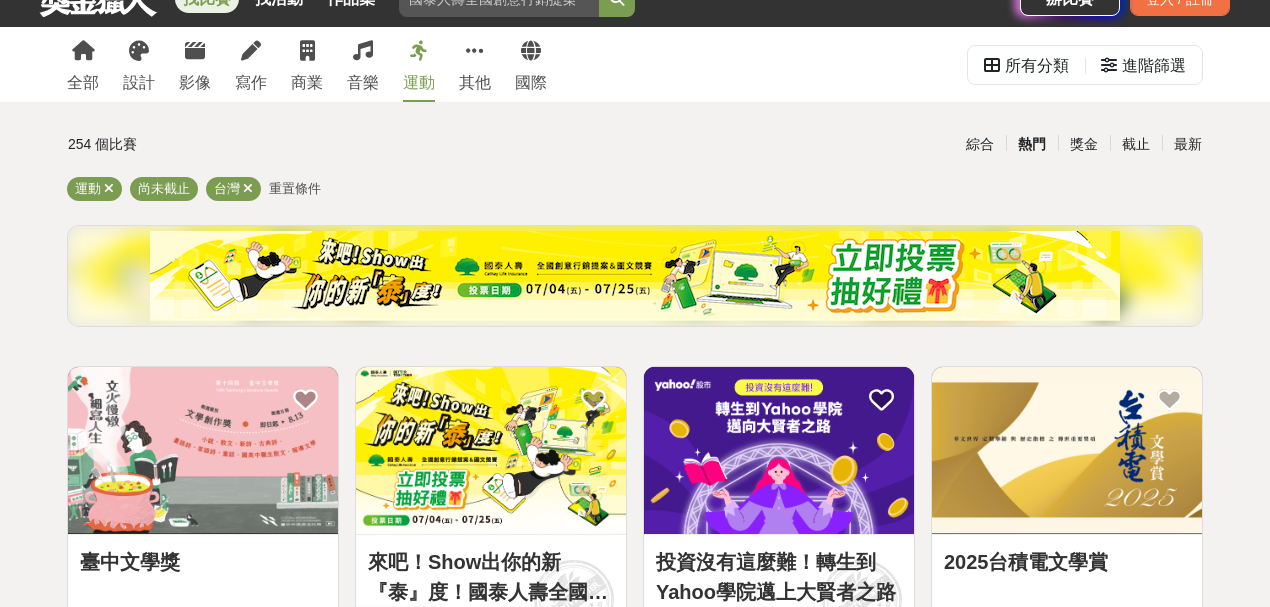 scroll, scrollTop: 0, scrollLeft: 0, axis: both 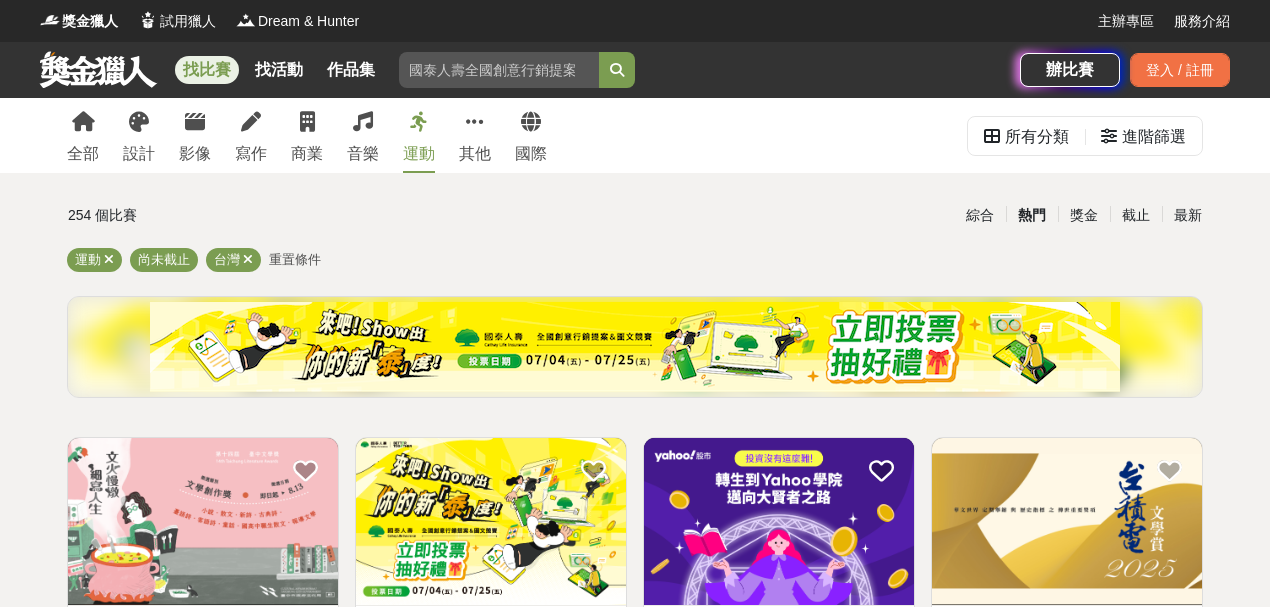 click on "運動" at bounding box center (419, 154) 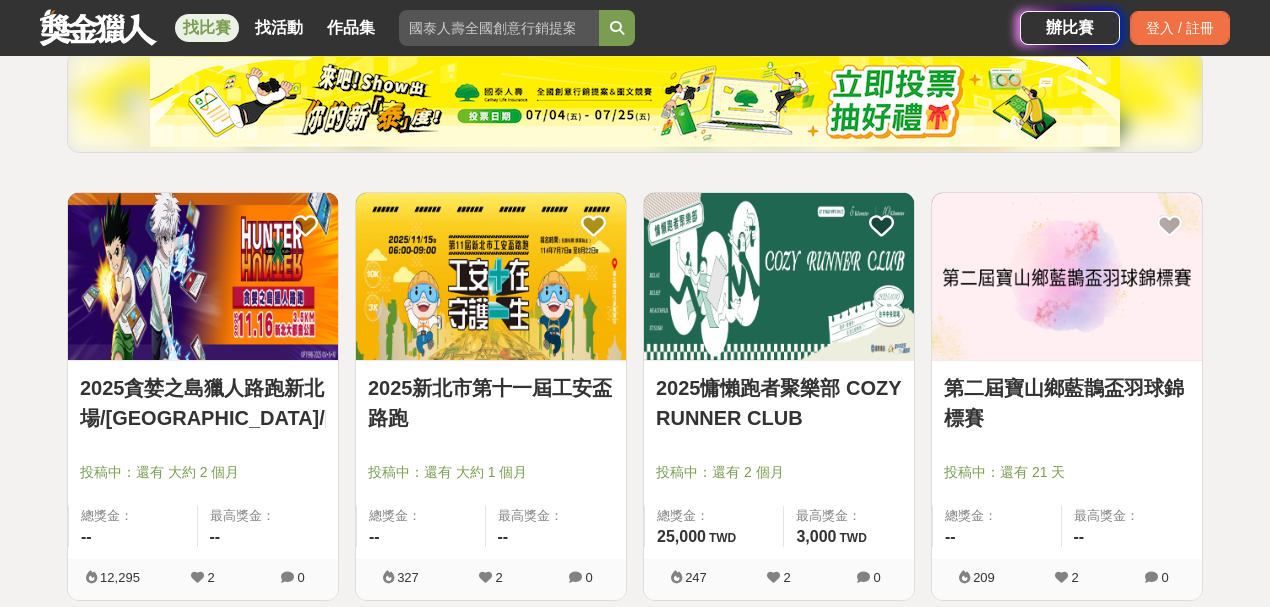 scroll, scrollTop: 333, scrollLeft: 0, axis: vertical 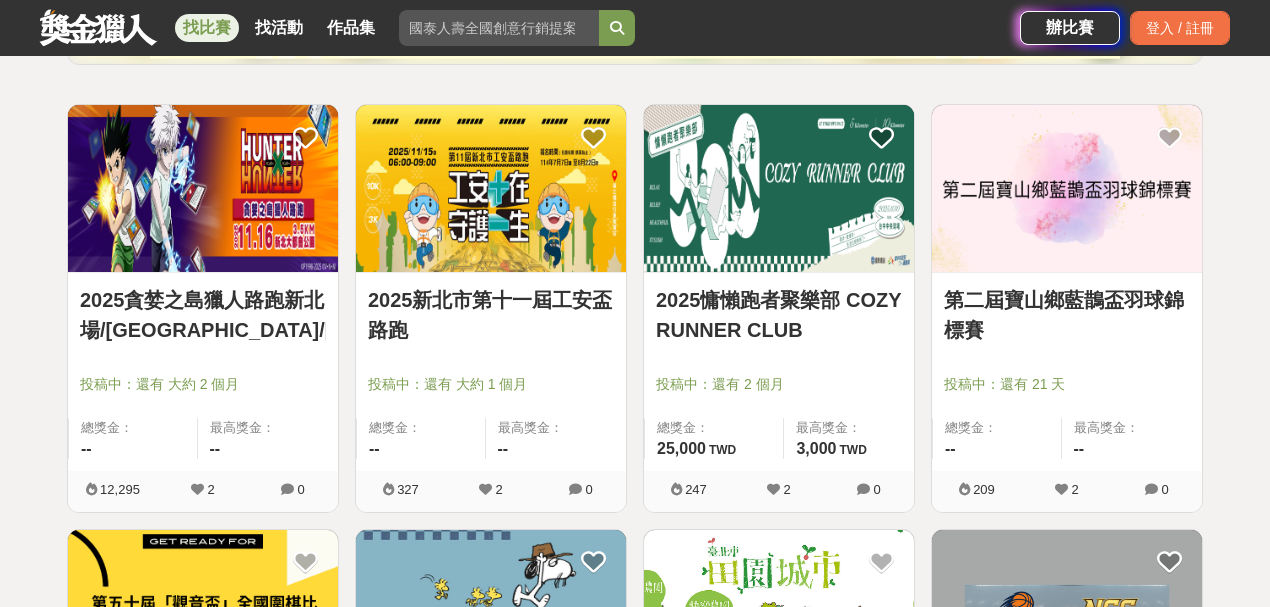 click on "2025慵懶跑者聚樂部 COZY RUNNER CLUB" at bounding box center (779, 315) 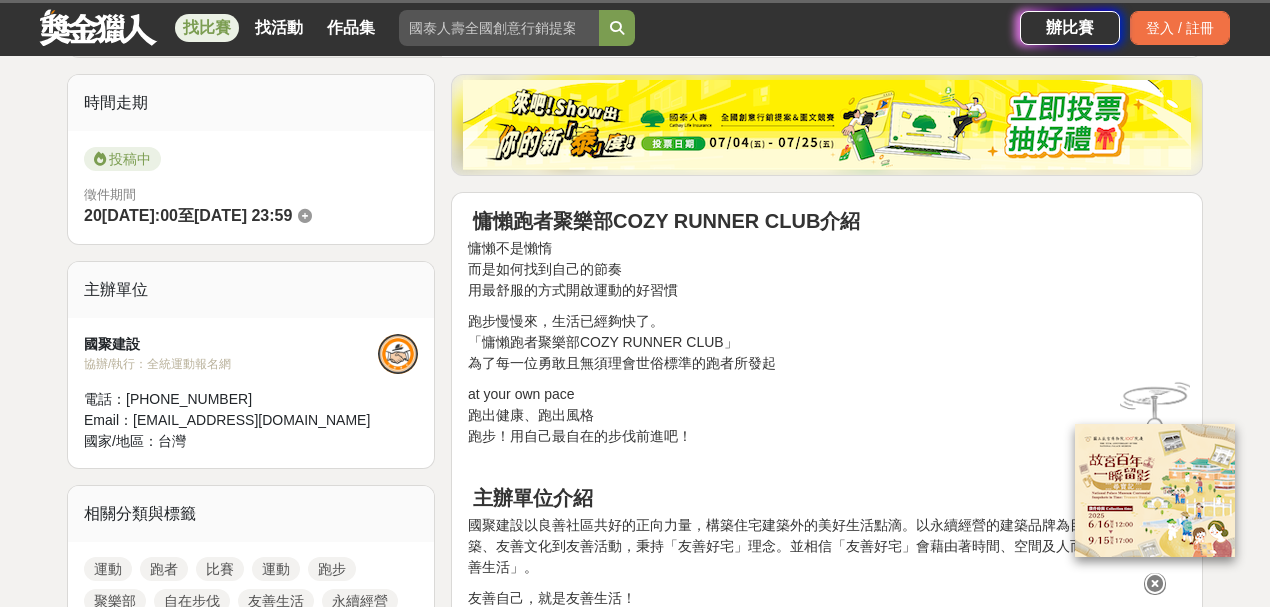 scroll, scrollTop: 533, scrollLeft: 0, axis: vertical 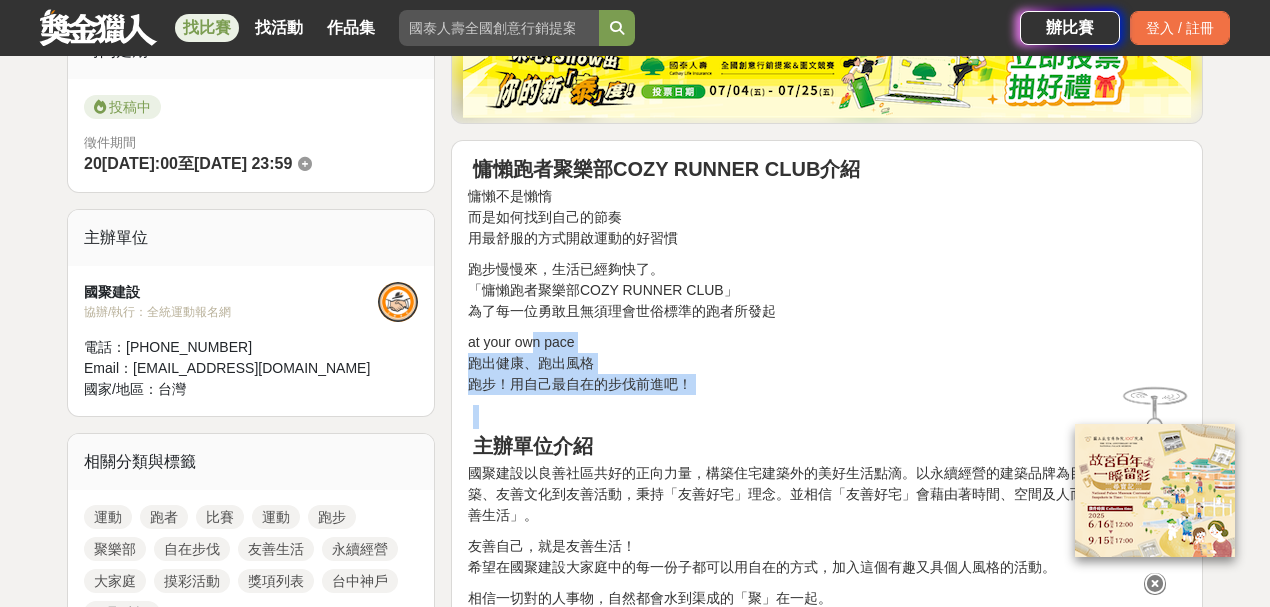 drag, startPoint x: 553, startPoint y: 344, endPoint x: 648, endPoint y: 421, distance: 122.28655 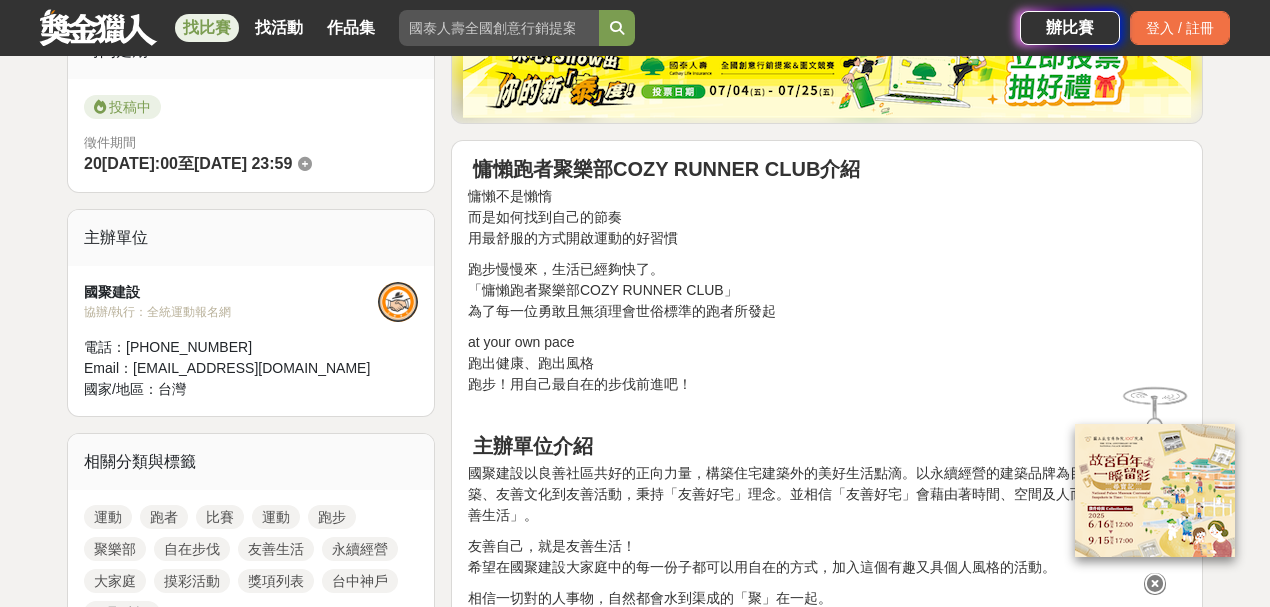 click on "國聚建設以良善社區共好的正向力量，構築住宅建築外的美好生活點滴。以永續經營的建築品牌為目標，從友善建築、友善文化到友善活動，秉持「友善好宅」理念。並相信「友善好宅」會藉由著時間、空間及人而淬鍊成一種「友善生活」。" at bounding box center [827, 494] 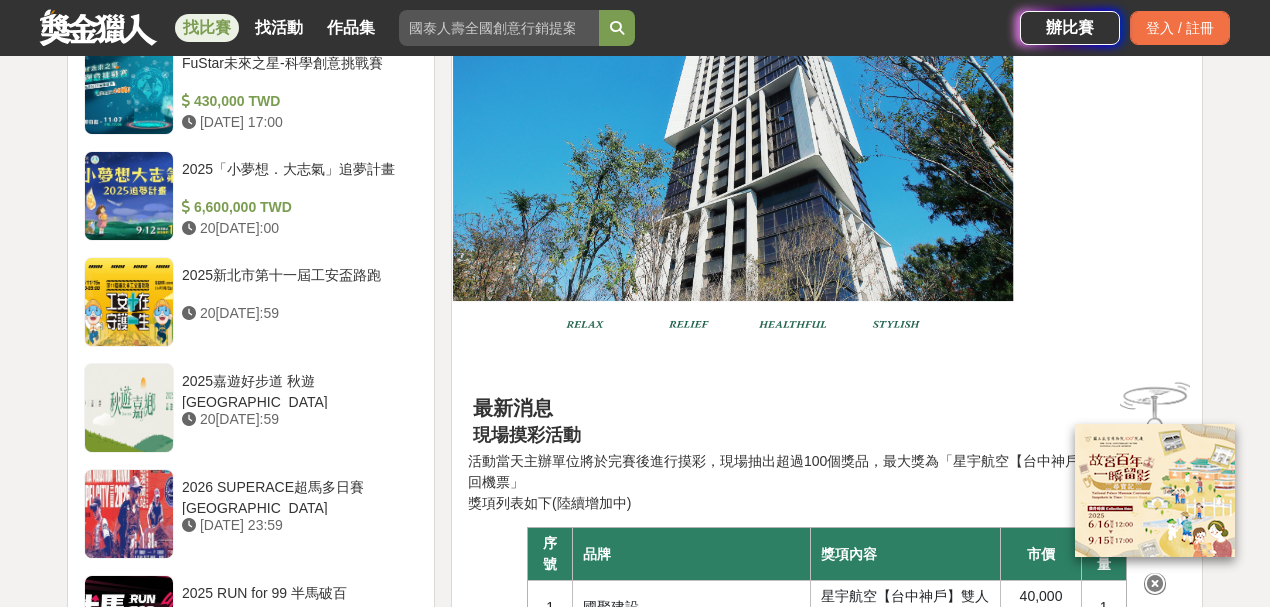 scroll, scrollTop: 1800, scrollLeft: 0, axis: vertical 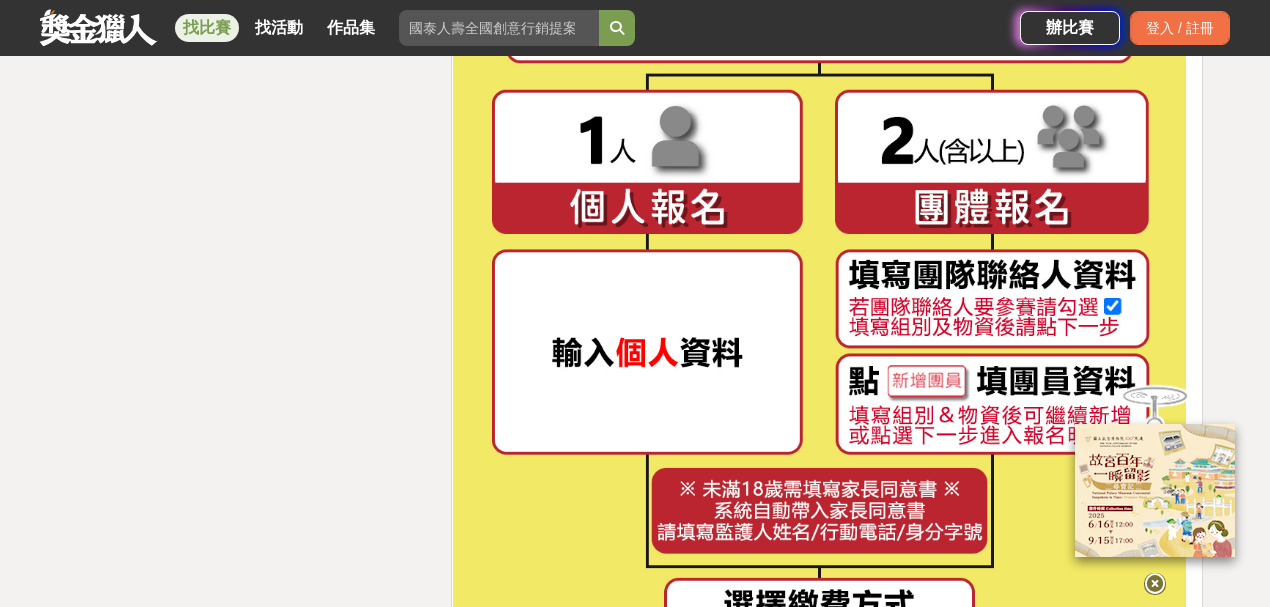 click at bounding box center [1155, 583] 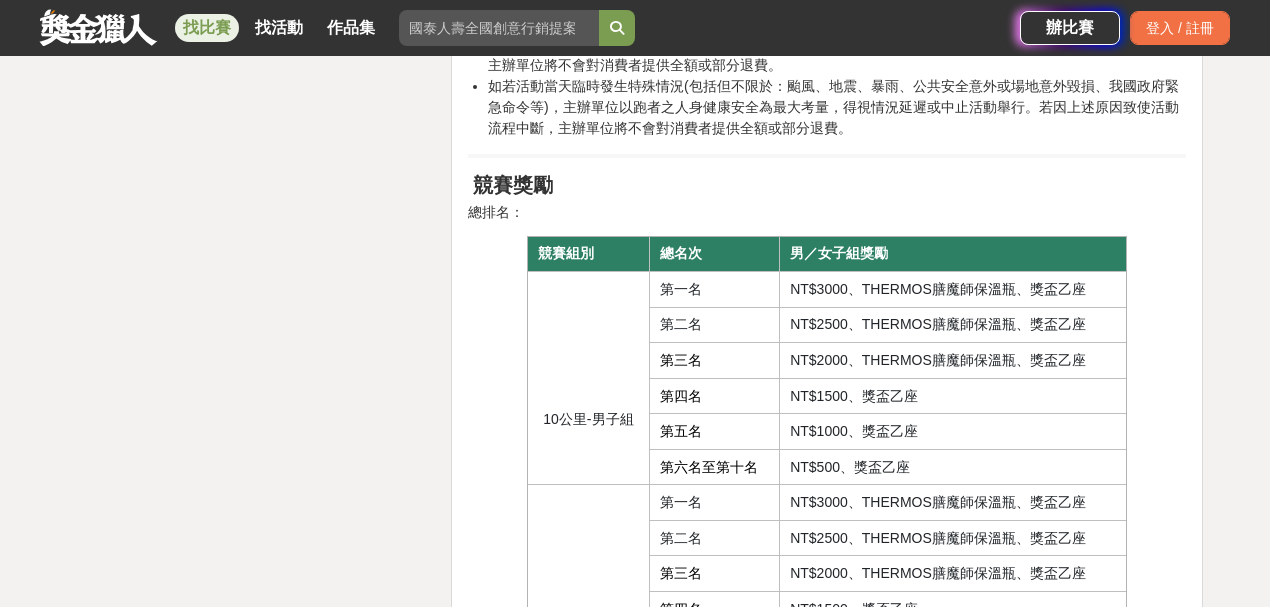 scroll, scrollTop: 16995, scrollLeft: 0, axis: vertical 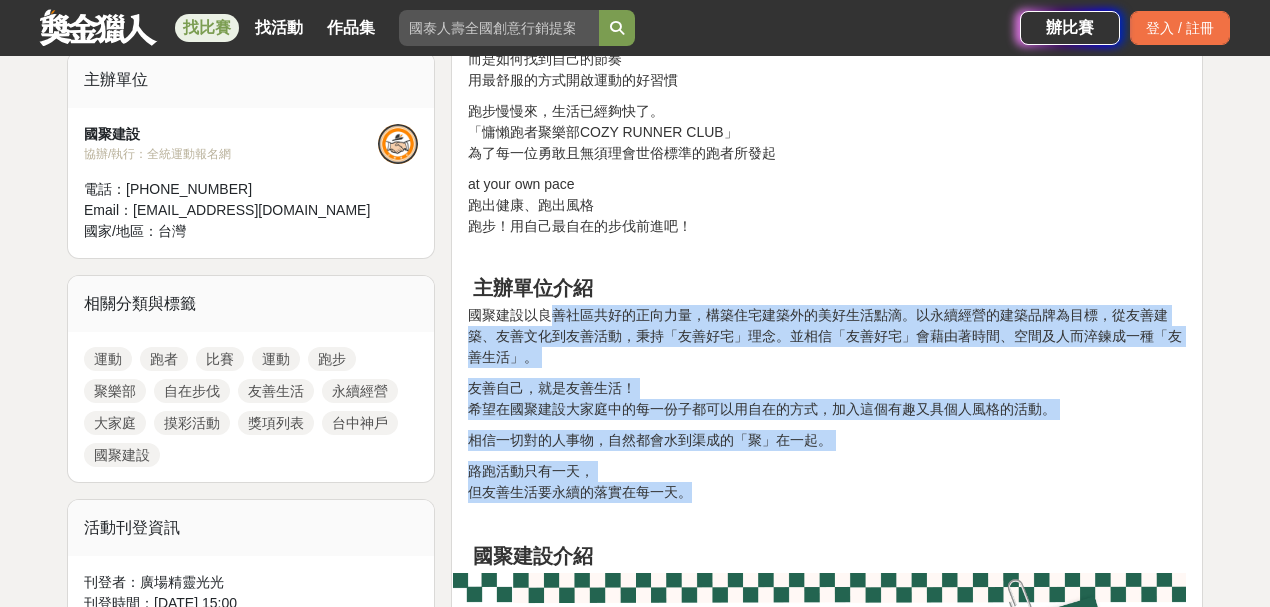 drag, startPoint x: 550, startPoint y: 312, endPoint x: 873, endPoint y: 492, distance: 369.76886 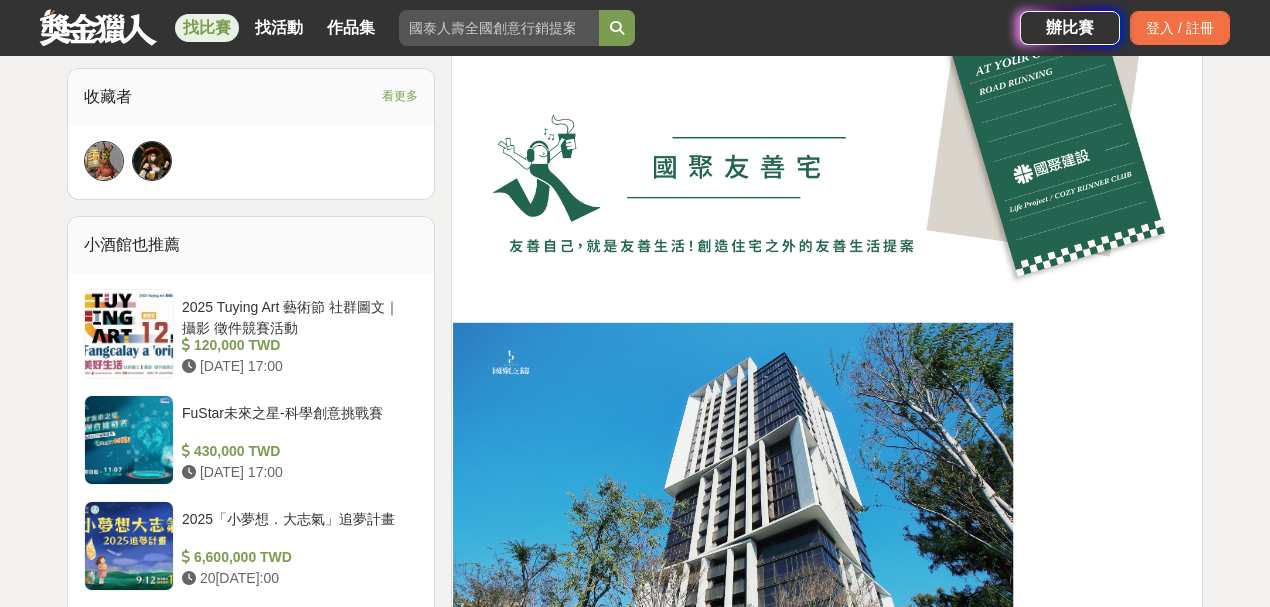scroll, scrollTop: 1624, scrollLeft: 0, axis: vertical 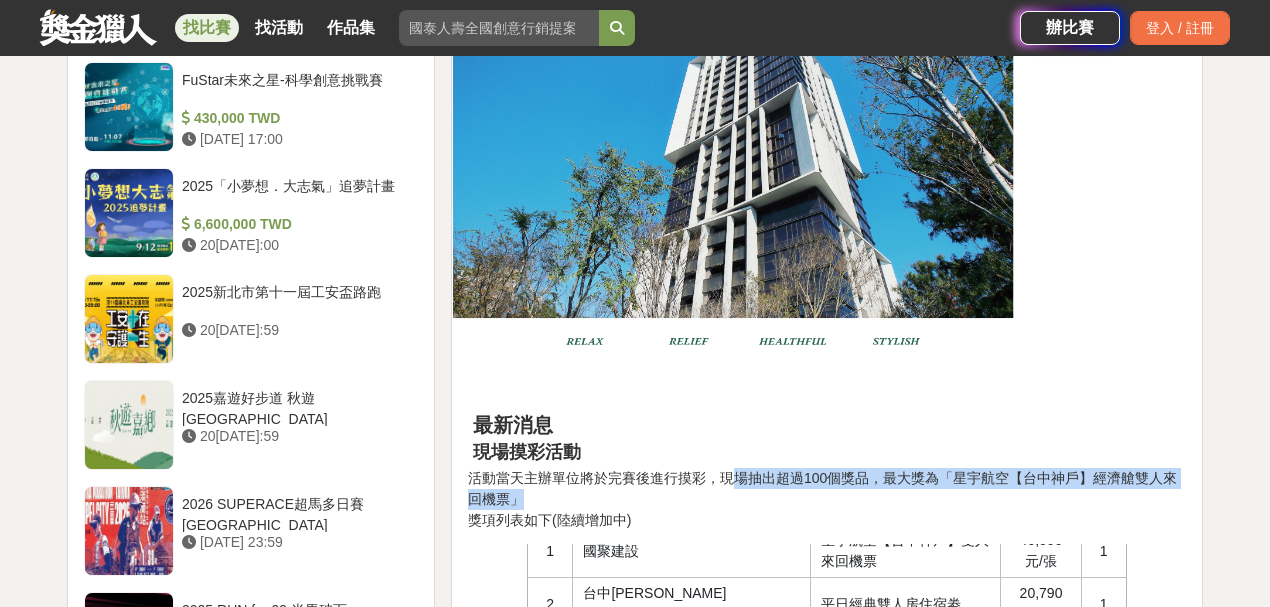 drag, startPoint x: 734, startPoint y: 478, endPoint x: 958, endPoint y: 499, distance: 224.98222 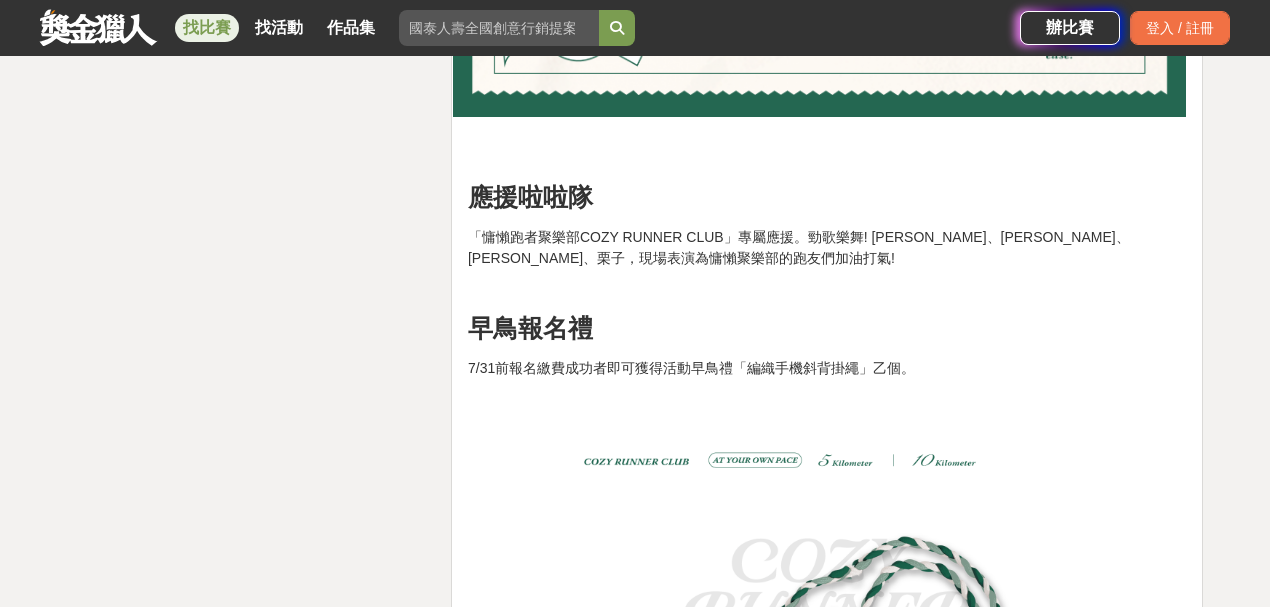 scroll, scrollTop: 5024, scrollLeft: 0, axis: vertical 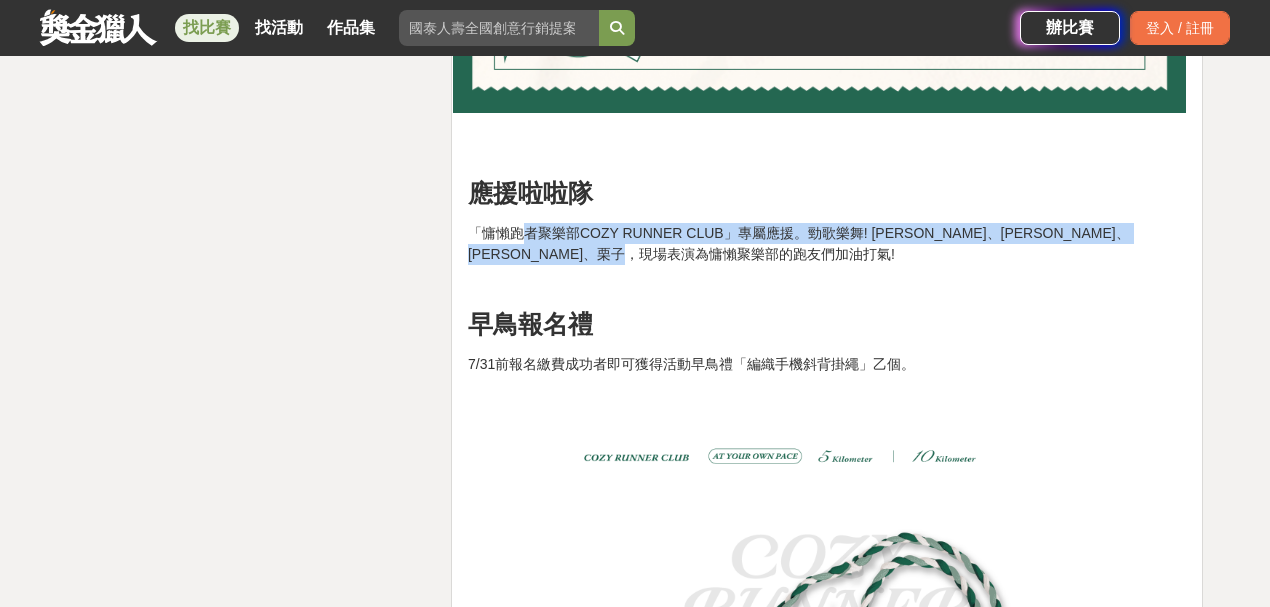 drag, startPoint x: 520, startPoint y: 231, endPoint x: 960, endPoint y: 257, distance: 440.76752 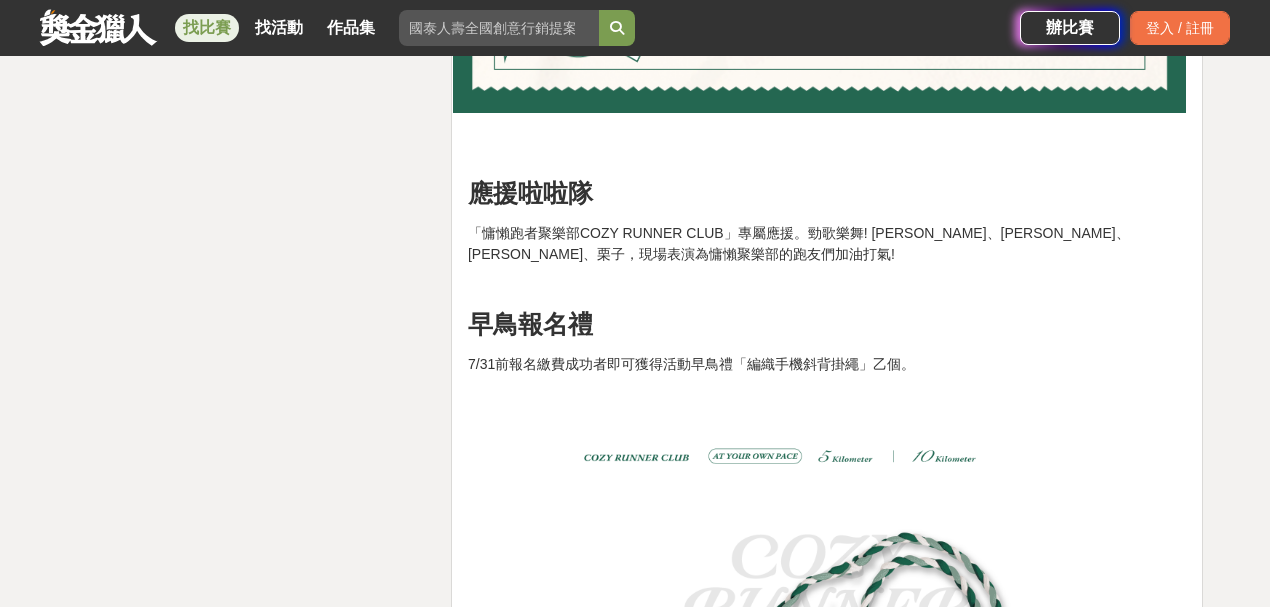 click at bounding box center (827, 285) 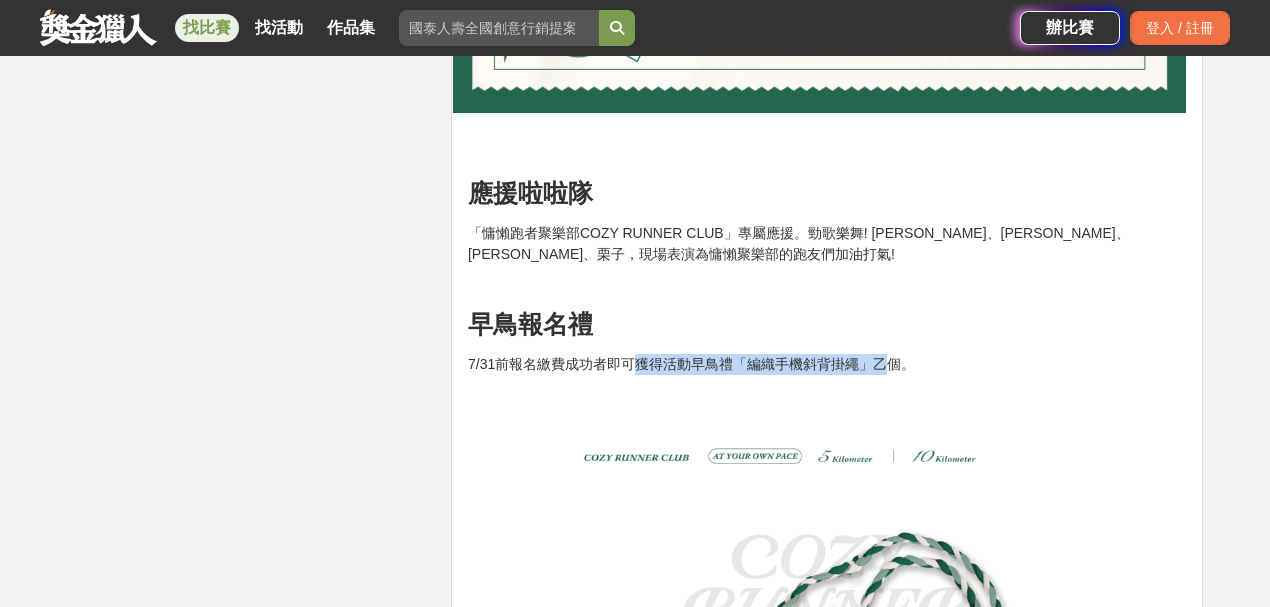 drag, startPoint x: 666, startPoint y: 364, endPoint x: 633, endPoint y: 362, distance: 33.06055 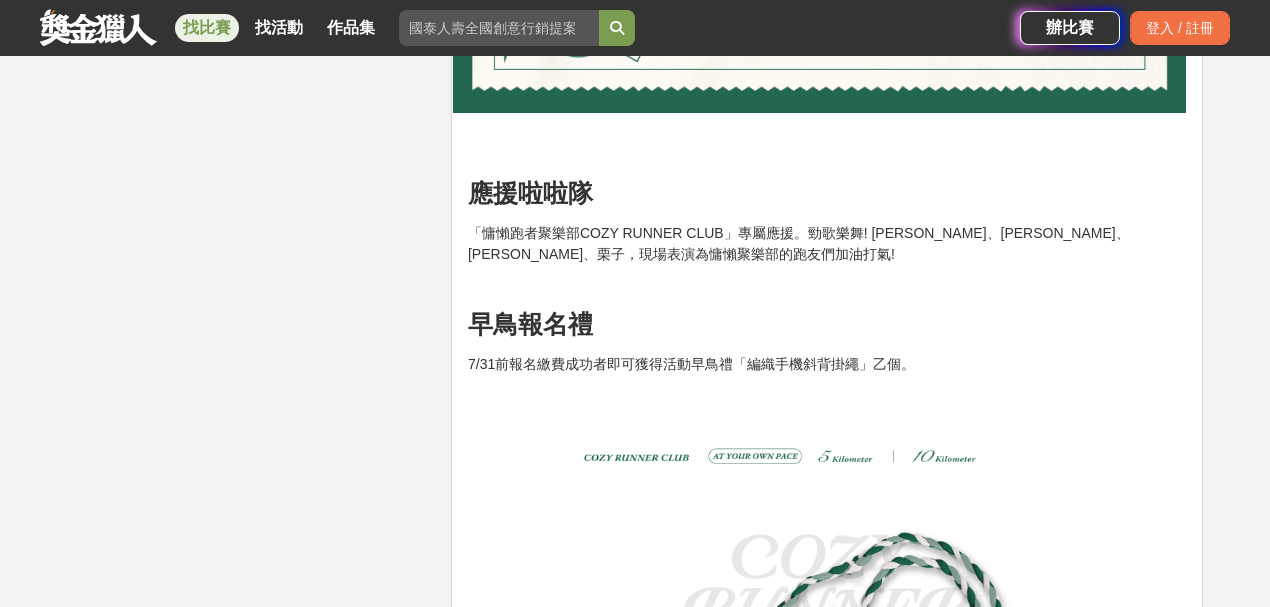 click on "慵懶跑者聚樂部COZY RUNNER CLUB介紹 慵懶不是懶惰 而是如何找到自己的節奏 用最舒服的方式開啟運動的好習慣 跑步慢慢來，生活已經夠快了。 「慵懶跑者聚樂部COZY RUNNER CLUB」 為了每一位勇敢且無須理會世俗標準的跑者所發起 at your own pace 跑出健康、跑出風格 跑步！用自己最自在的步伐前進吧！   主辦單位介紹 國聚建設以良善社區共好的正向力量，構築住宅建築外的美好生活點滴。以永續經營的建築品牌為目標，從友善建築、友善文化到友善活動，秉持「友善好宅」理念。並相信「友善好宅」會藉由著時間、空間及人而淬鍊成一種「友善生活」。 友善自己，就是友善生活！ 希望在國聚建設大家庭中的每一份子都可以用自在的方式，加入這個有趣又具個人風格的活動。 相信一切對的人事物，自然都會水到渠成的「聚」在一起。 路跑活動只有一天，   國聚建設介紹" at bounding box center [827, 5822] 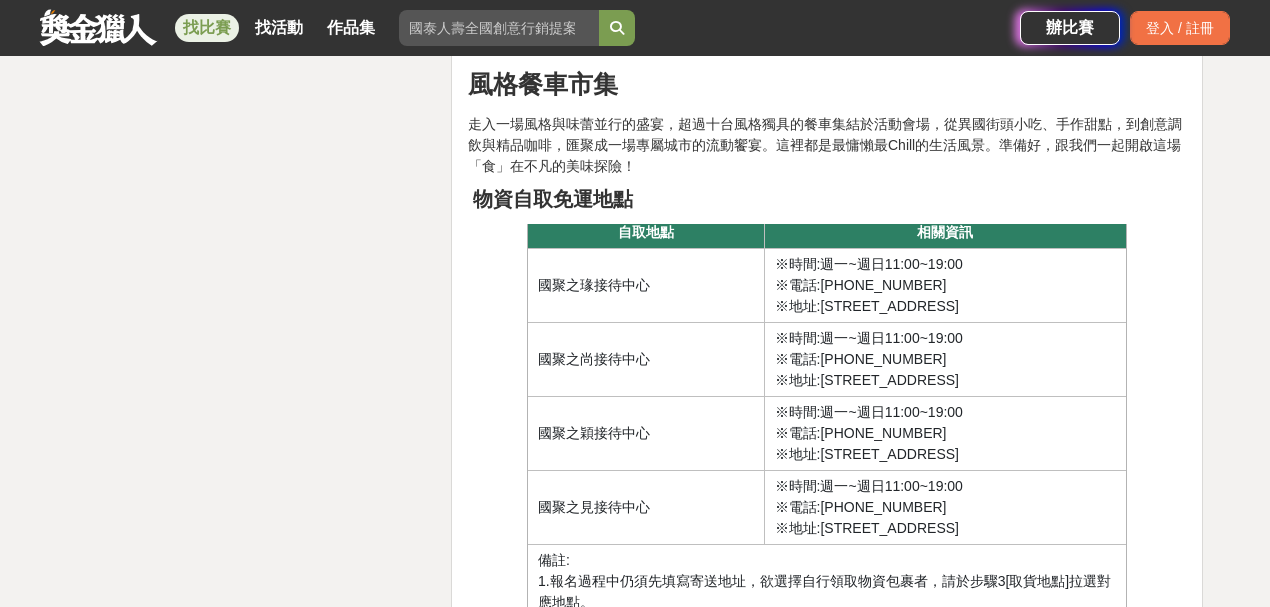 scroll, scrollTop: 6224, scrollLeft: 0, axis: vertical 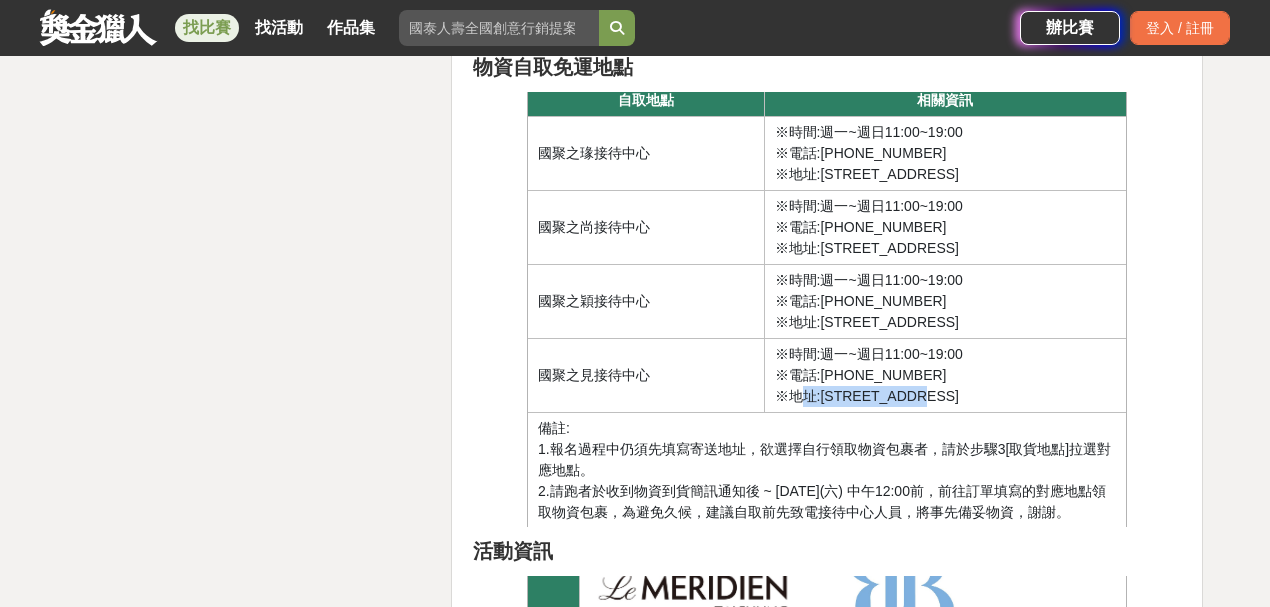 drag, startPoint x: 915, startPoint y: 398, endPoint x: 835, endPoint y: 381, distance: 81.78631 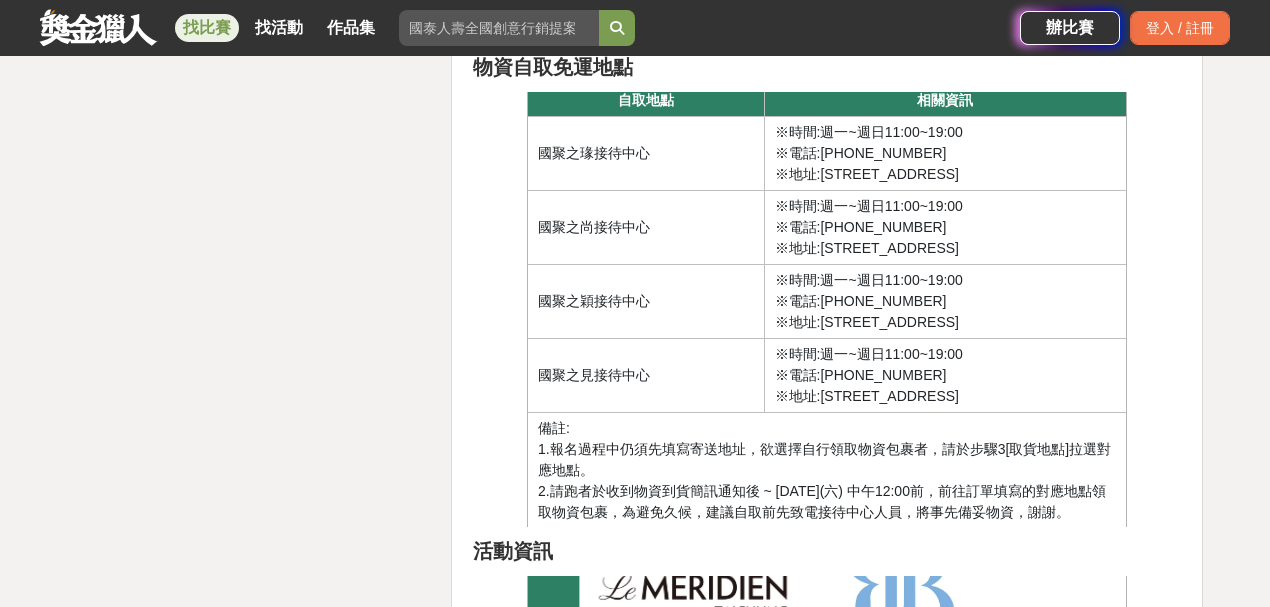 click on "※時間:週一~週日11:00~19:00 ※電話:[PHONE_NUMBER] ※地址:40[STREET_ADDRESS]" at bounding box center (945, 375) 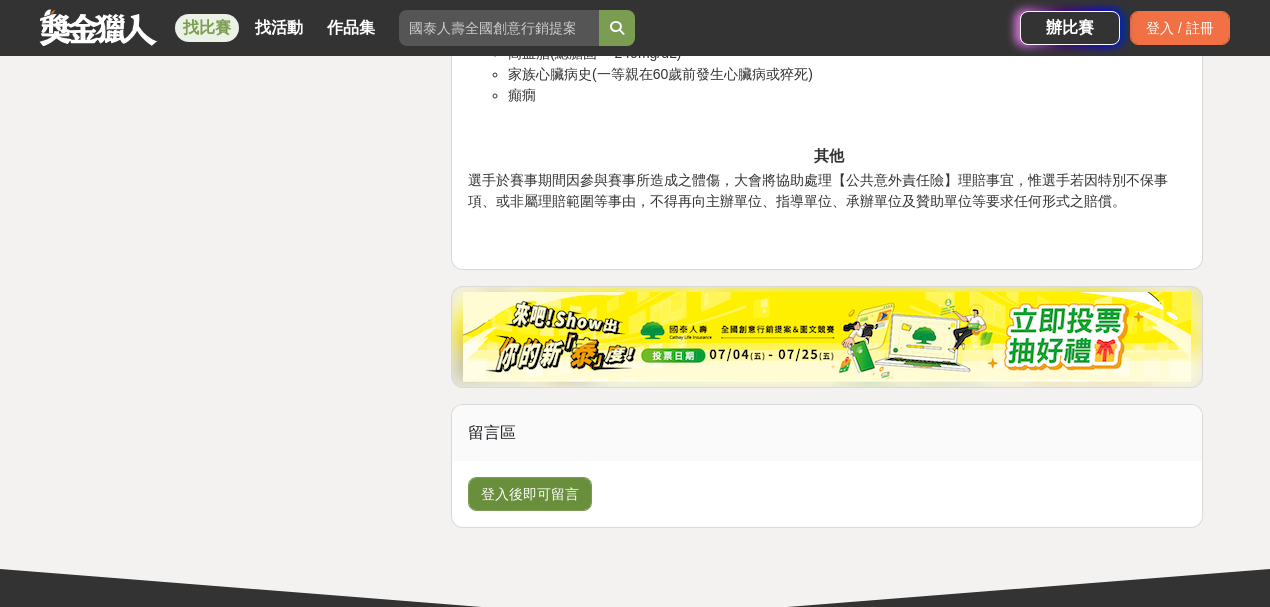 scroll, scrollTop: 20958, scrollLeft: 0, axis: vertical 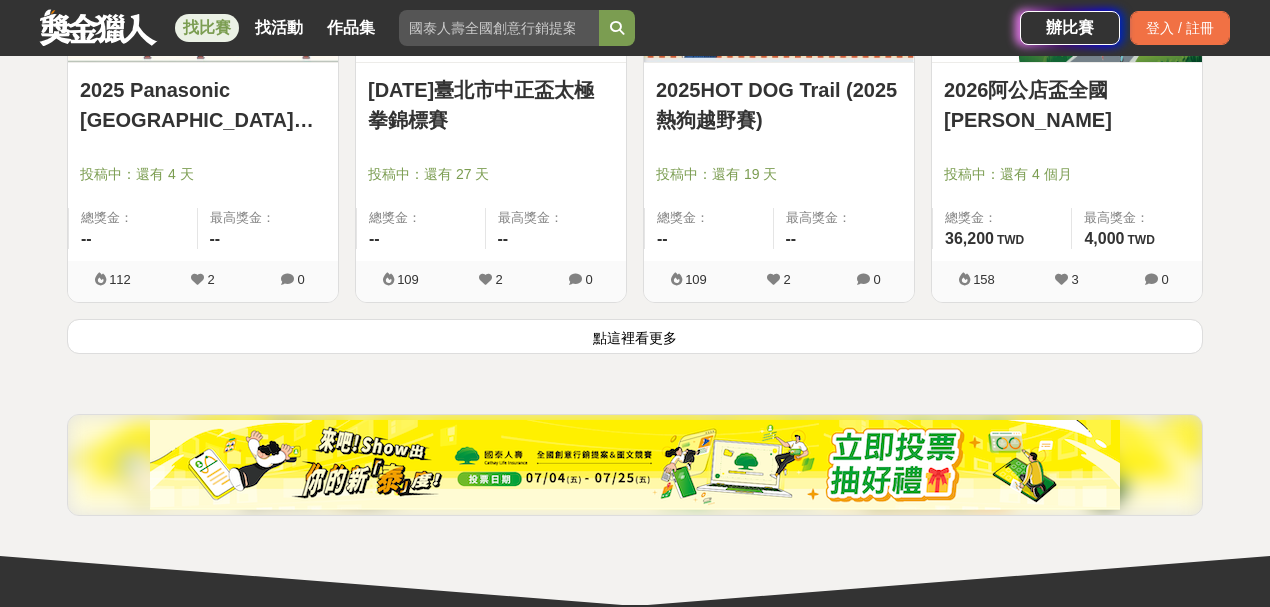 click on "點這裡看更多" at bounding box center (635, 336) 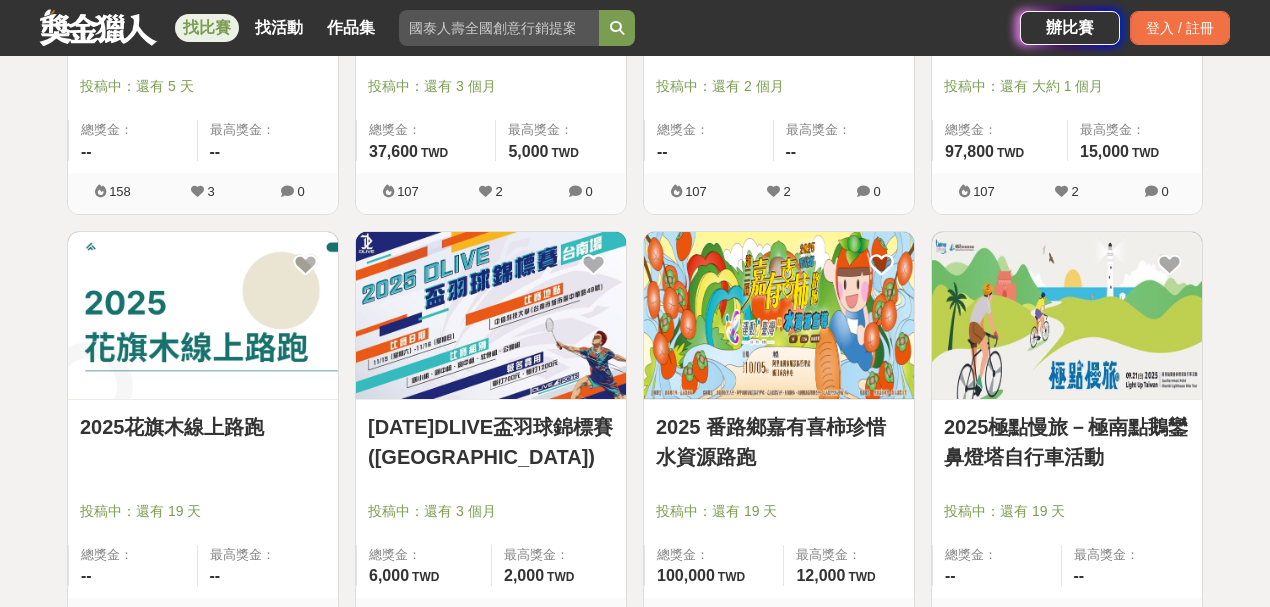 scroll, scrollTop: 3733, scrollLeft: 0, axis: vertical 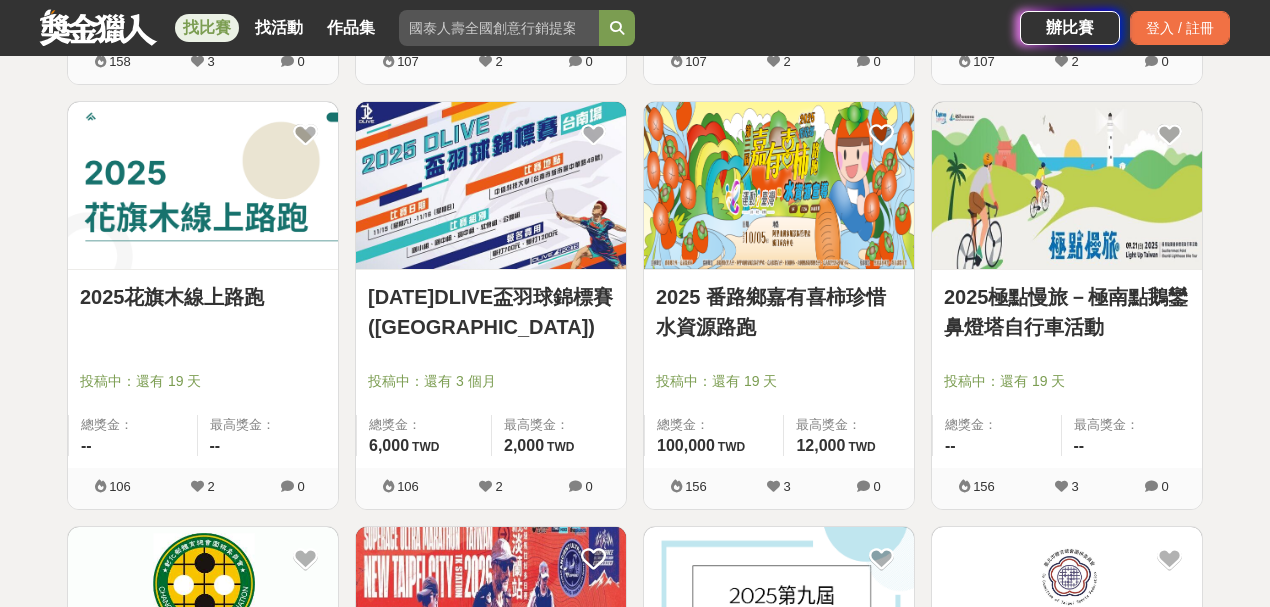 click on "2025 番路鄉嘉有喜柿珍惜水資源路跑" at bounding box center [779, 312] 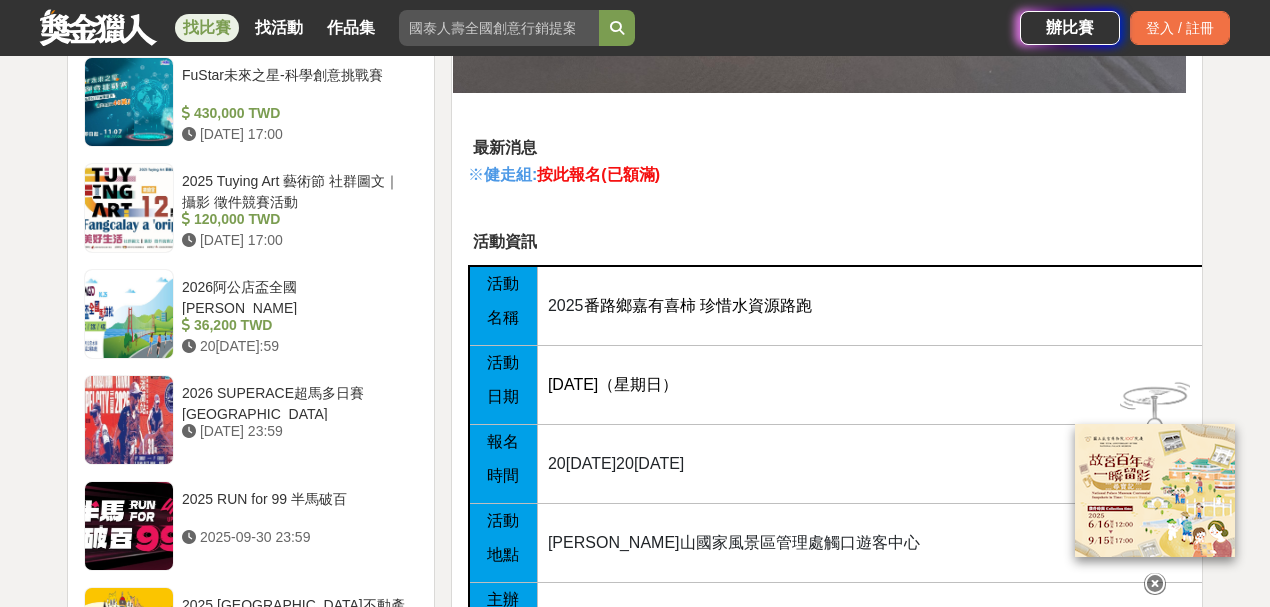 scroll, scrollTop: 1866, scrollLeft: 0, axis: vertical 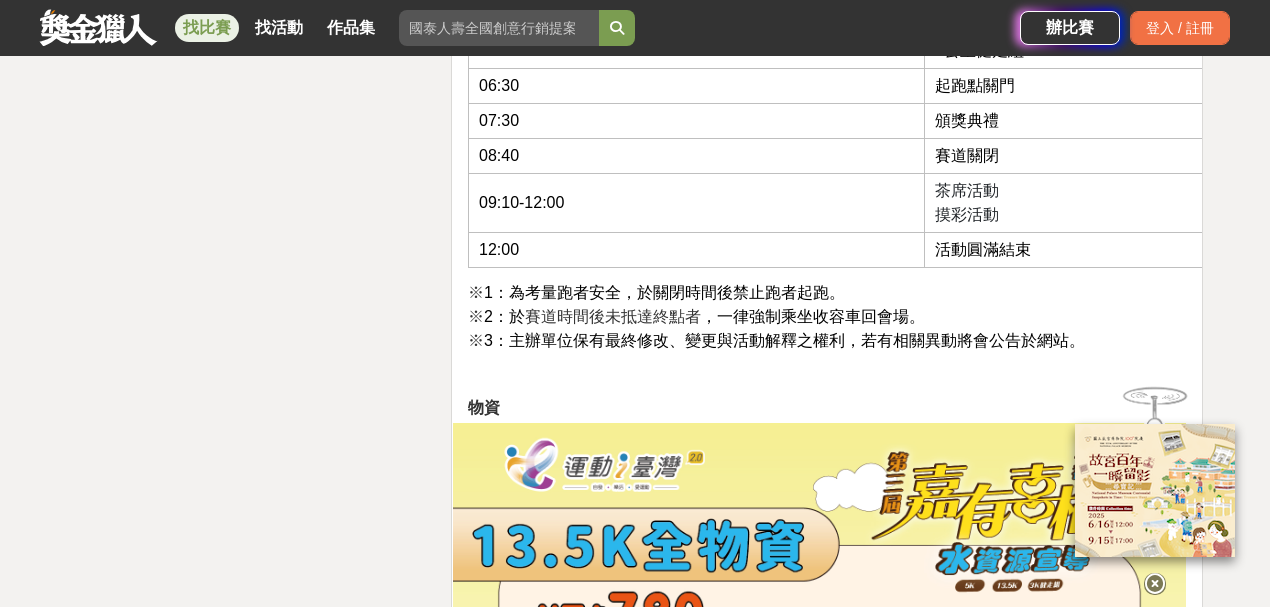 click at bounding box center [819, 789] 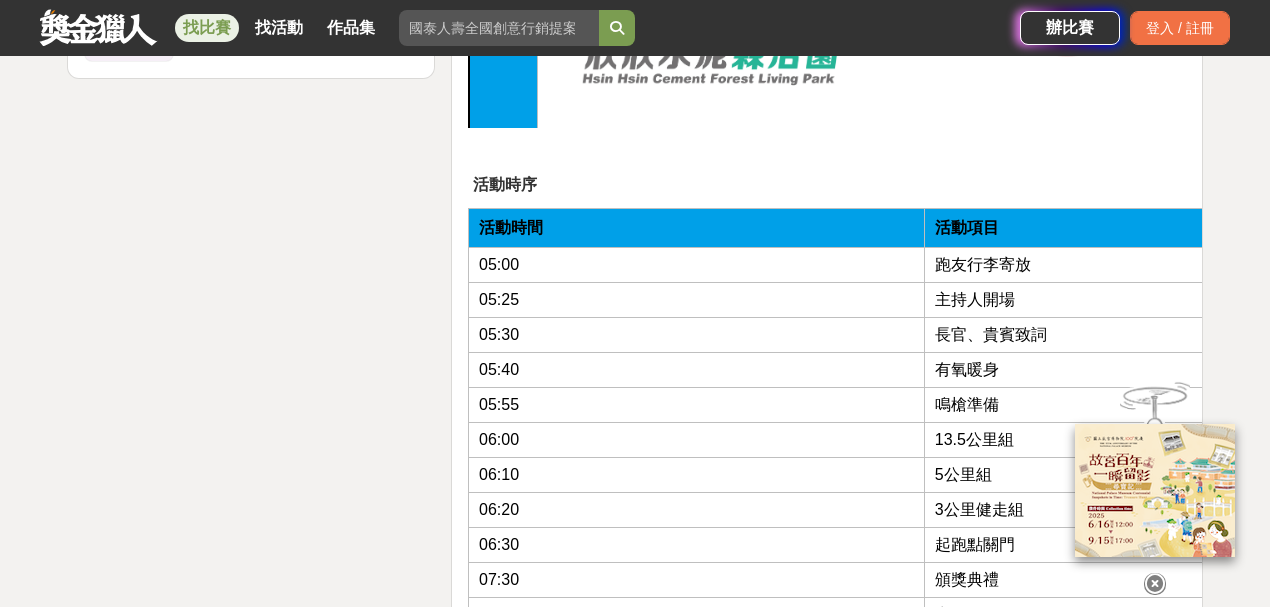 scroll, scrollTop: 2788, scrollLeft: 0, axis: vertical 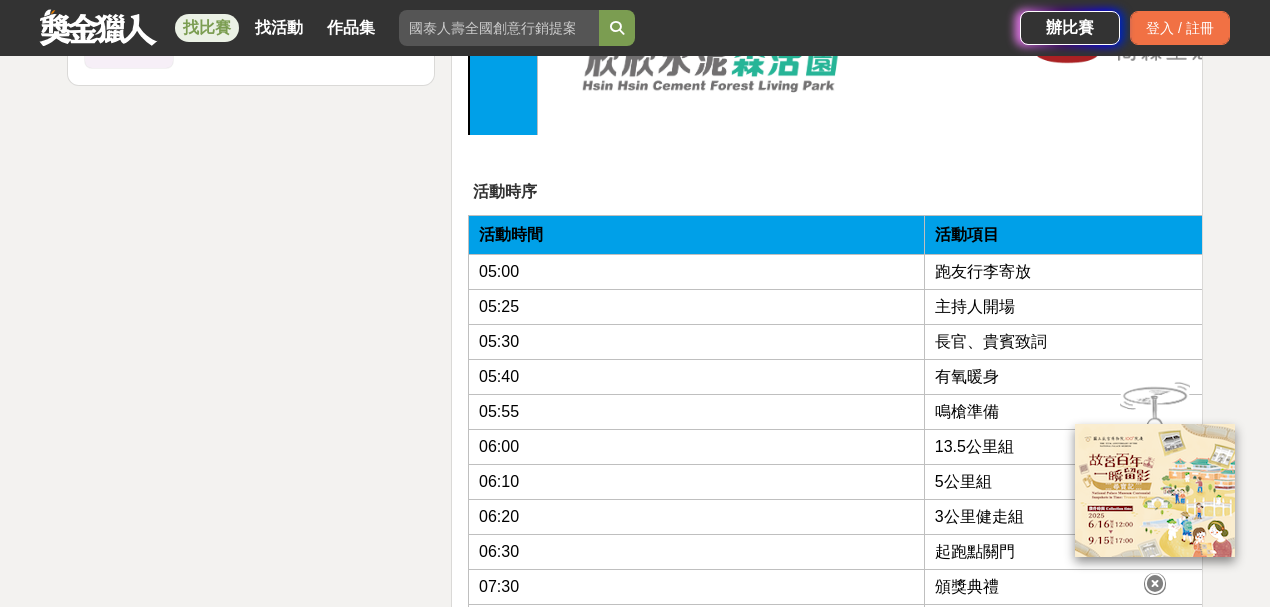 click at bounding box center [1155, 583] 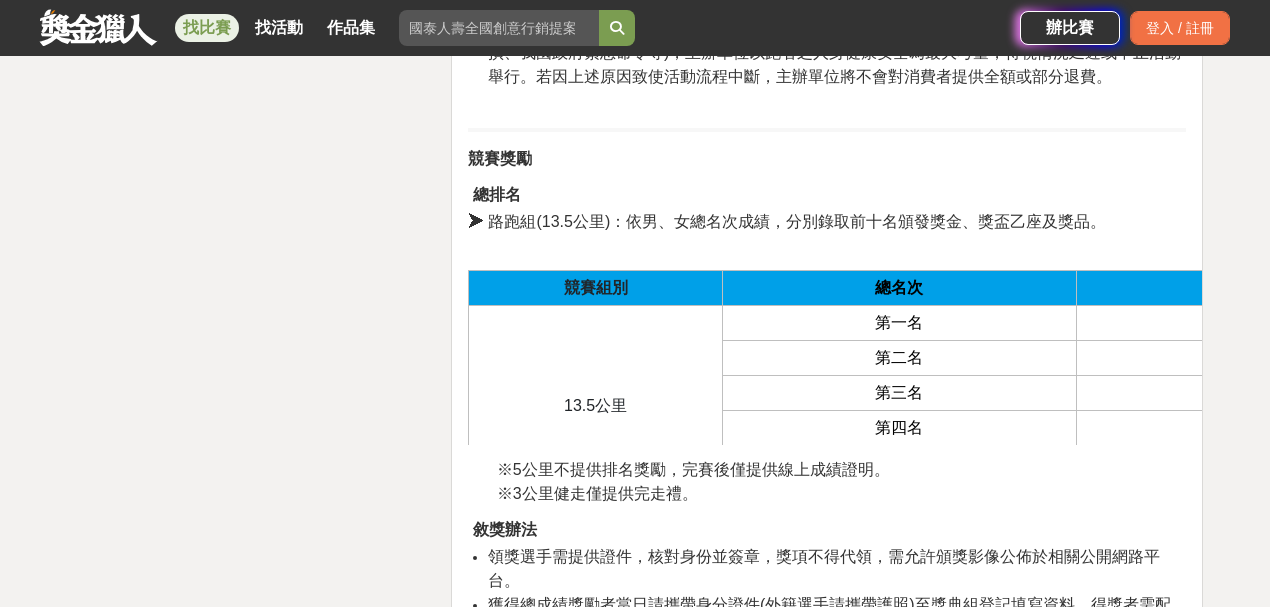 scroll, scrollTop: 14588, scrollLeft: 0, axis: vertical 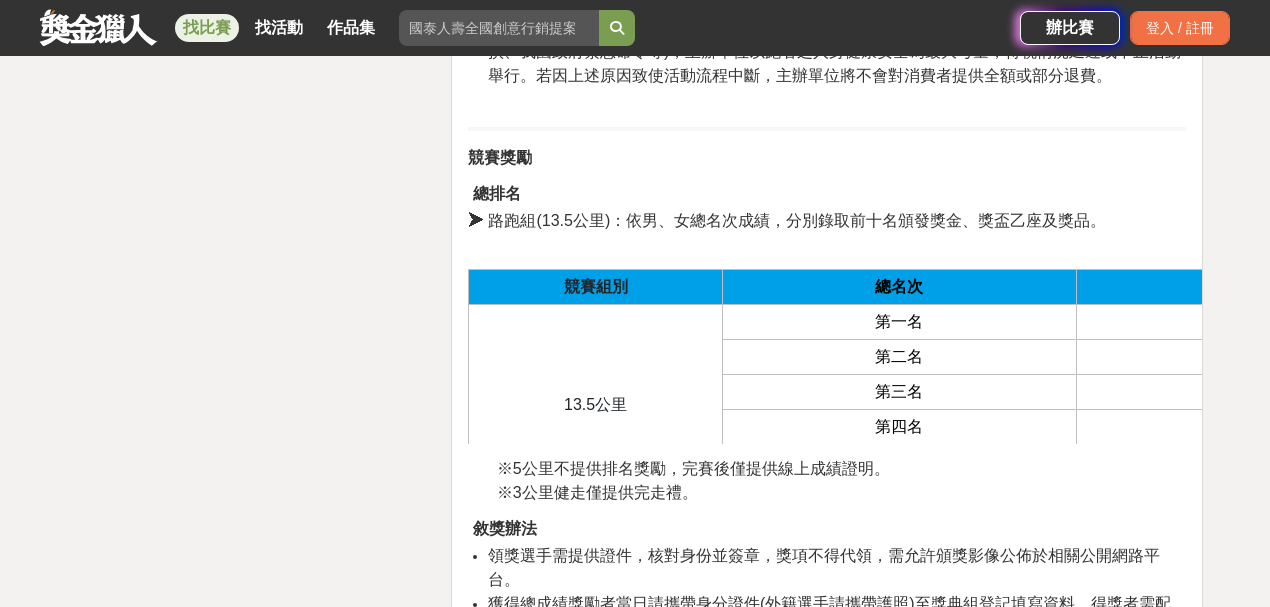drag, startPoint x: 1014, startPoint y: 227, endPoint x: 938, endPoint y: 218, distance: 76.53104 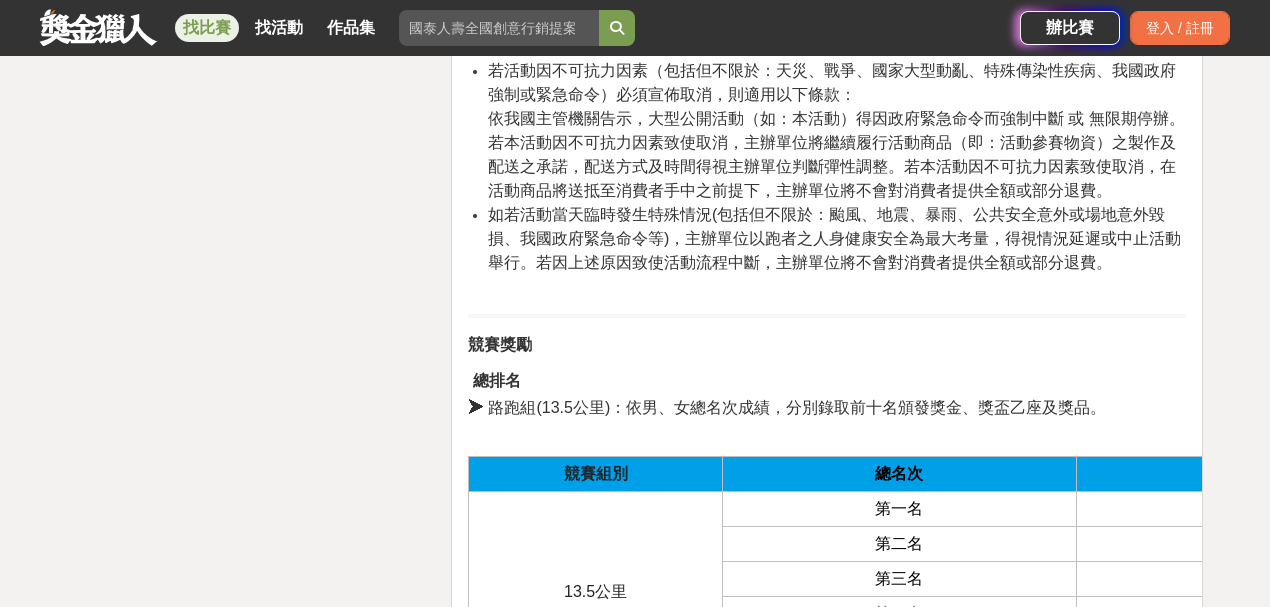 scroll, scrollTop: 14388, scrollLeft: 0, axis: vertical 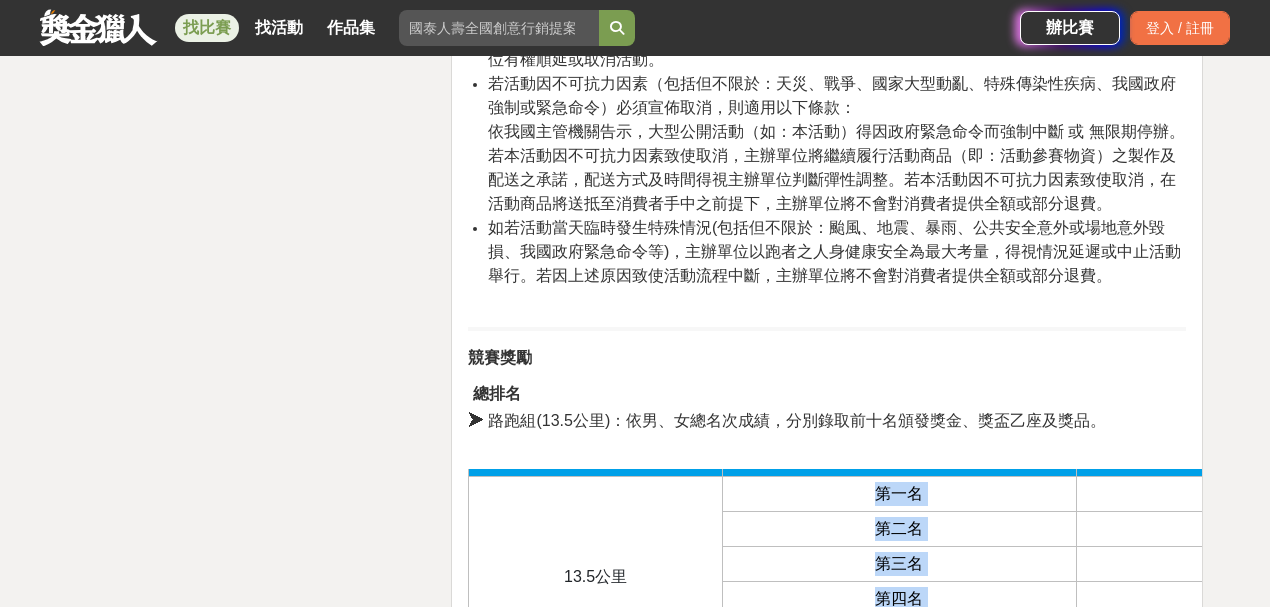 drag, startPoint x: 868, startPoint y: 352, endPoint x: 1030, endPoint y: 481, distance: 207.08694 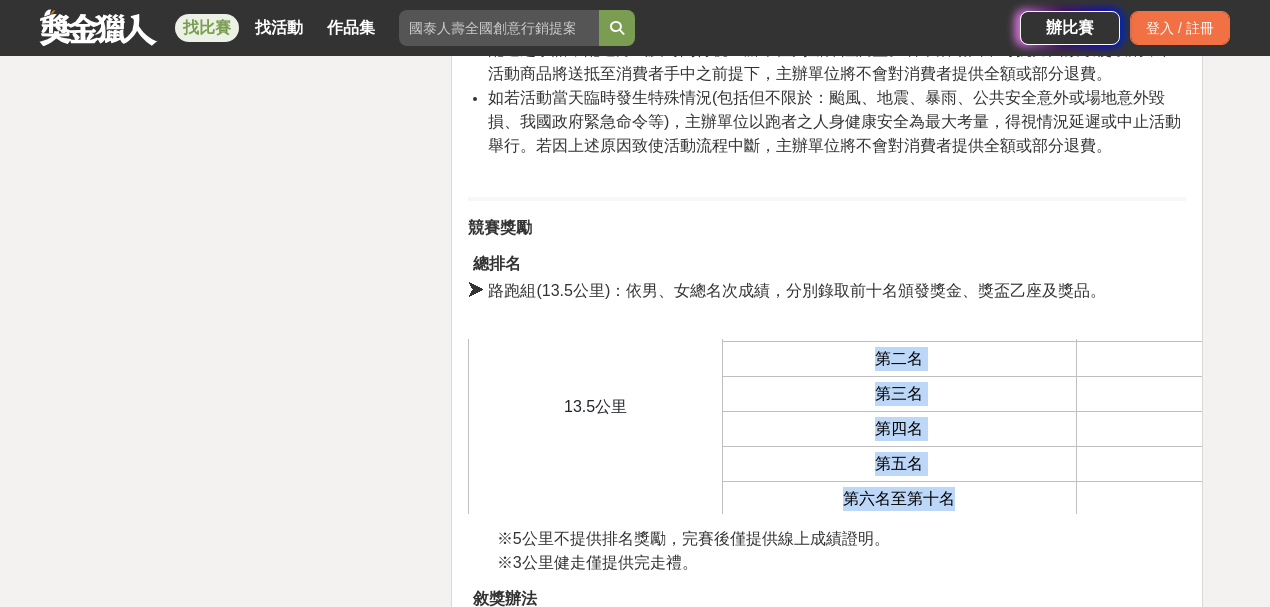 scroll, scrollTop: 14454, scrollLeft: 0, axis: vertical 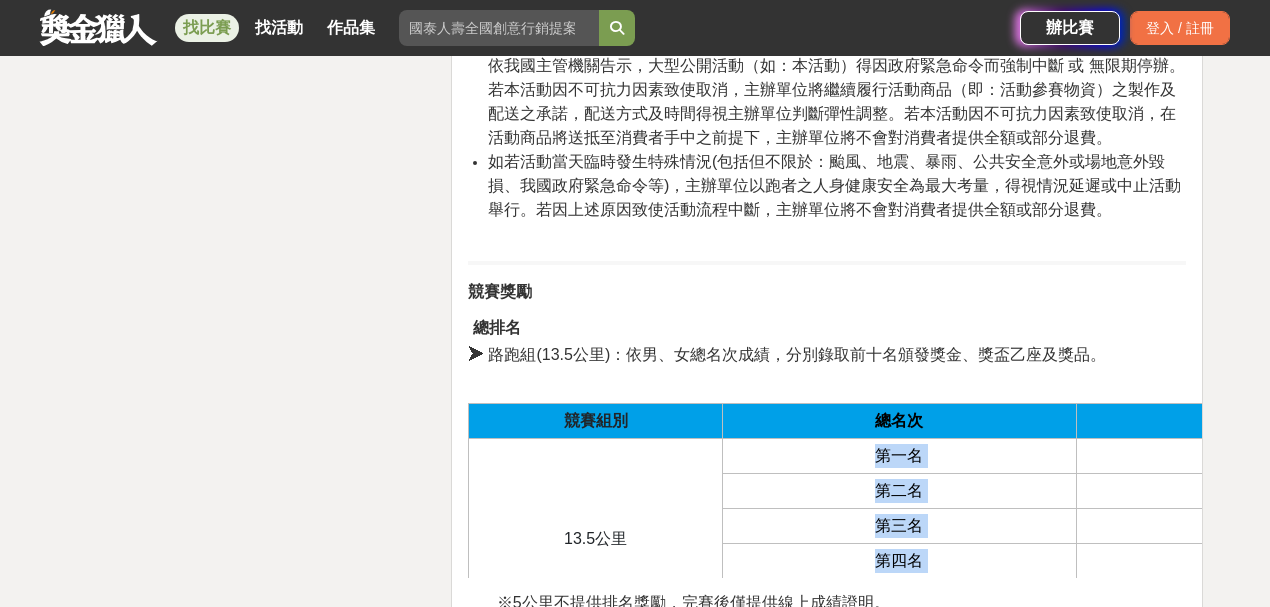 click on "第四名" at bounding box center [900, 561] 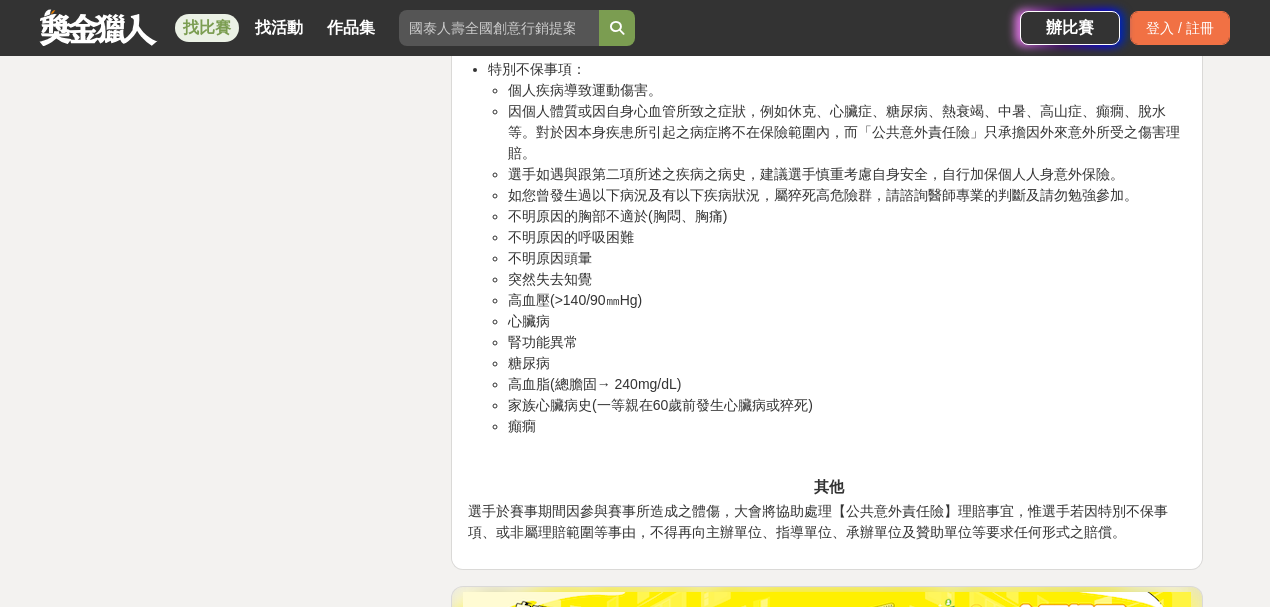 scroll, scrollTop: 19521, scrollLeft: 0, axis: vertical 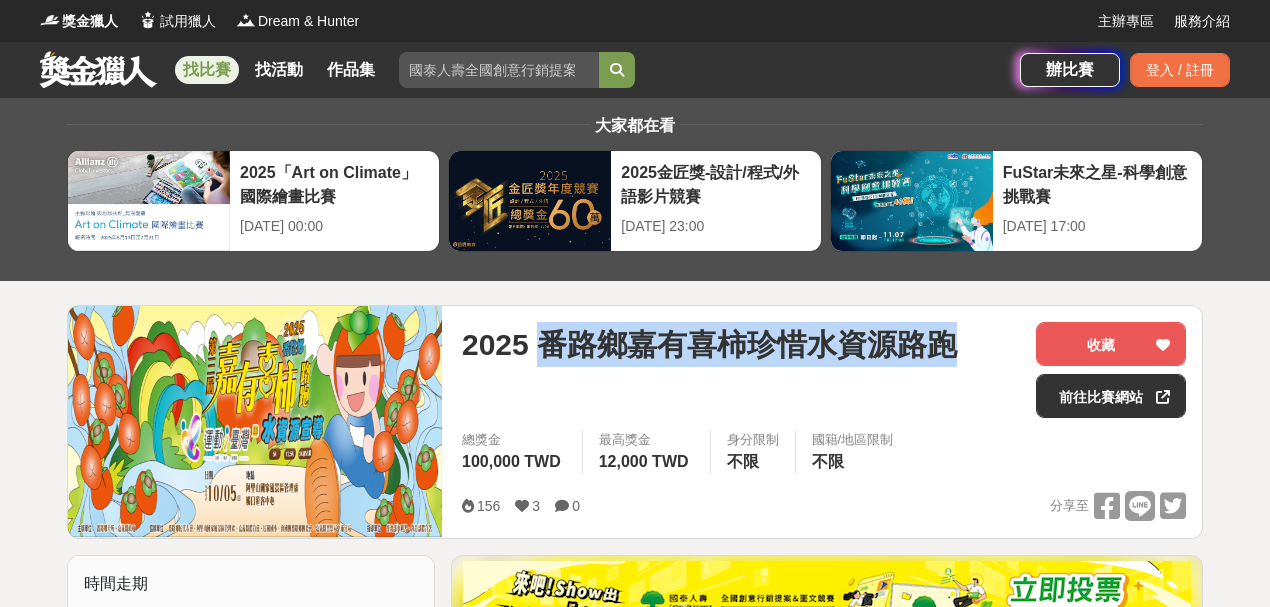 drag, startPoint x: 695, startPoint y: 341, endPoint x: 918, endPoint y: 339, distance: 223.00897 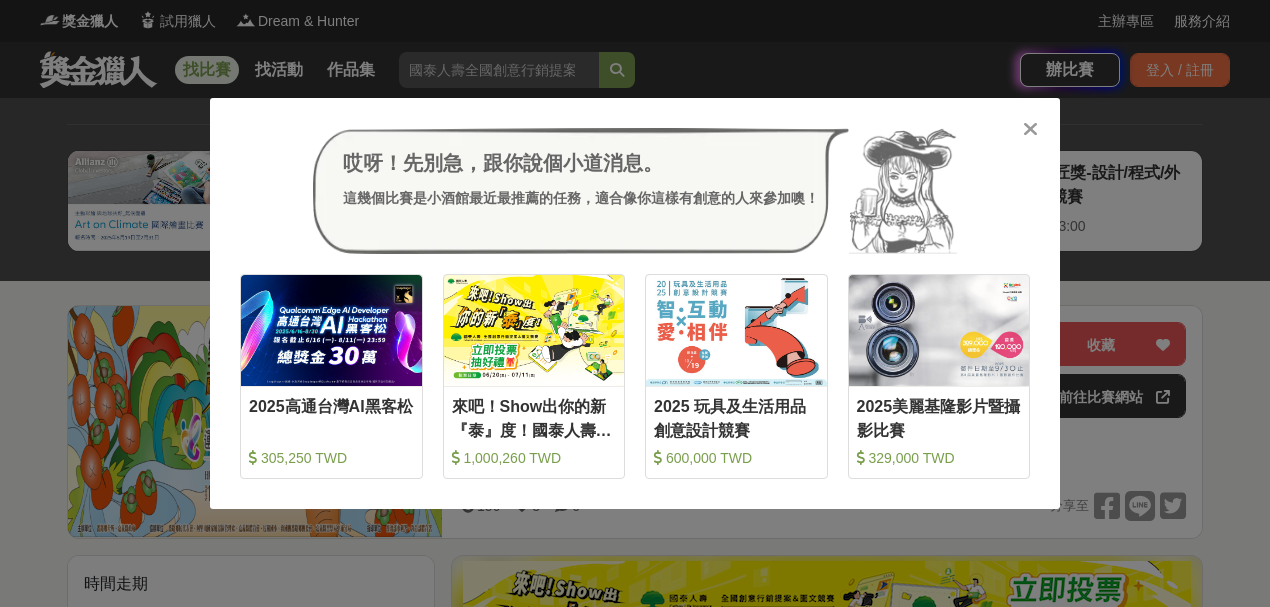 click at bounding box center [1030, 129] 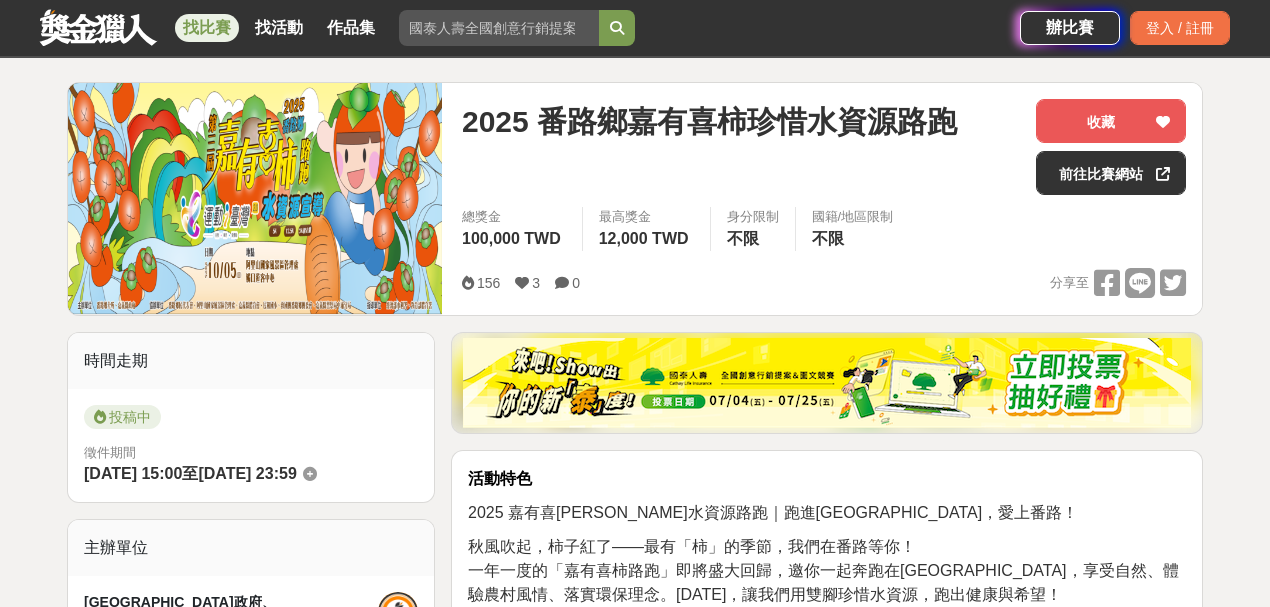 scroll, scrollTop: 200, scrollLeft: 0, axis: vertical 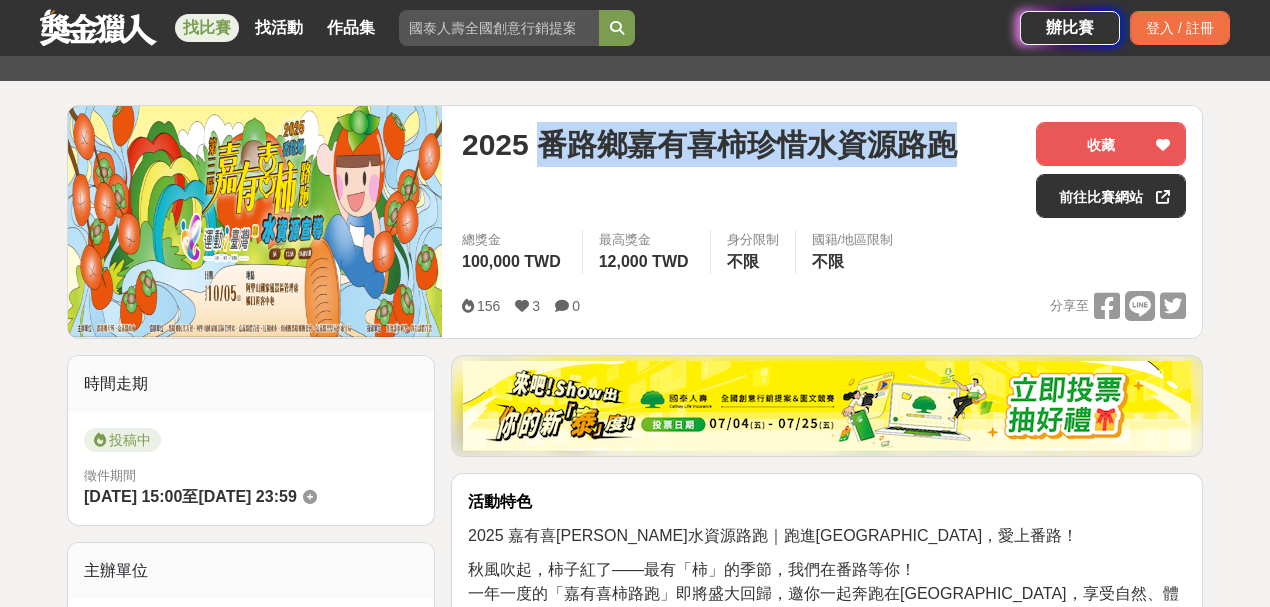 drag, startPoint x: 965, startPoint y: 140, endPoint x: 548, endPoint y: 149, distance: 417.0971 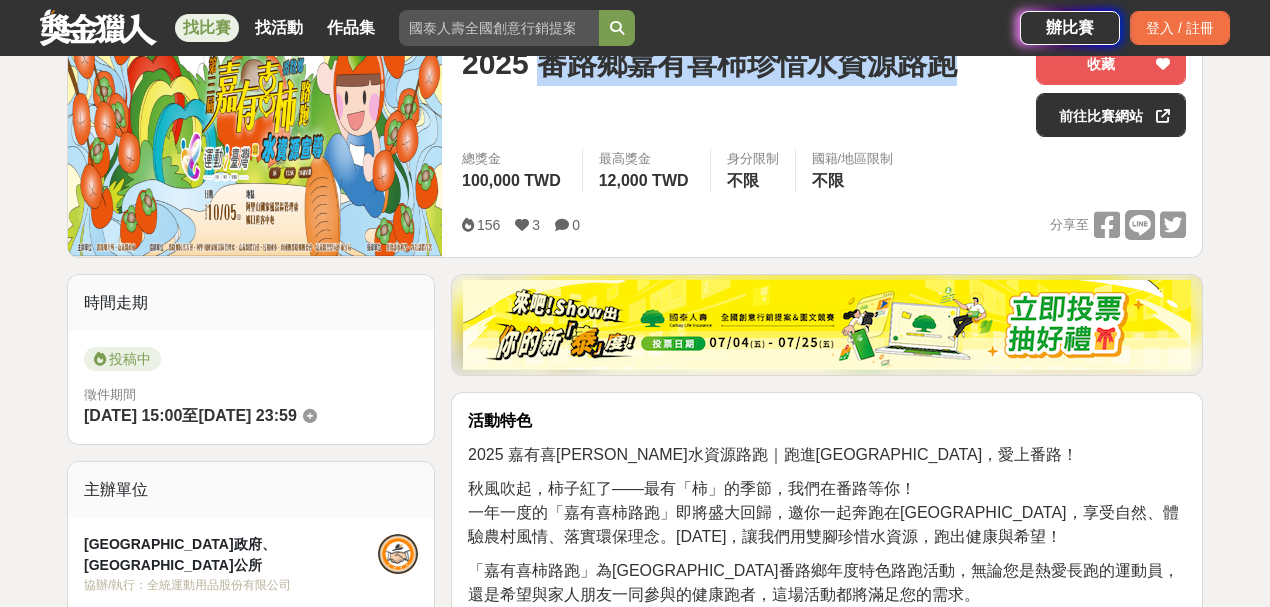 scroll, scrollTop: 466, scrollLeft: 0, axis: vertical 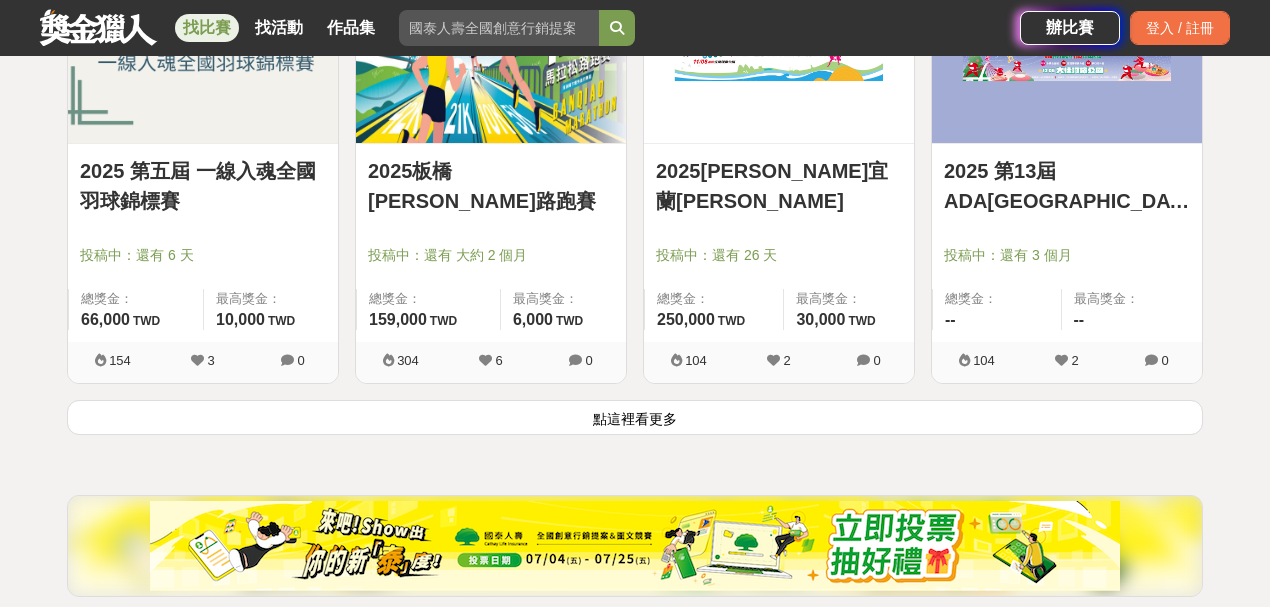 click on "點這裡看更多" at bounding box center [635, 417] 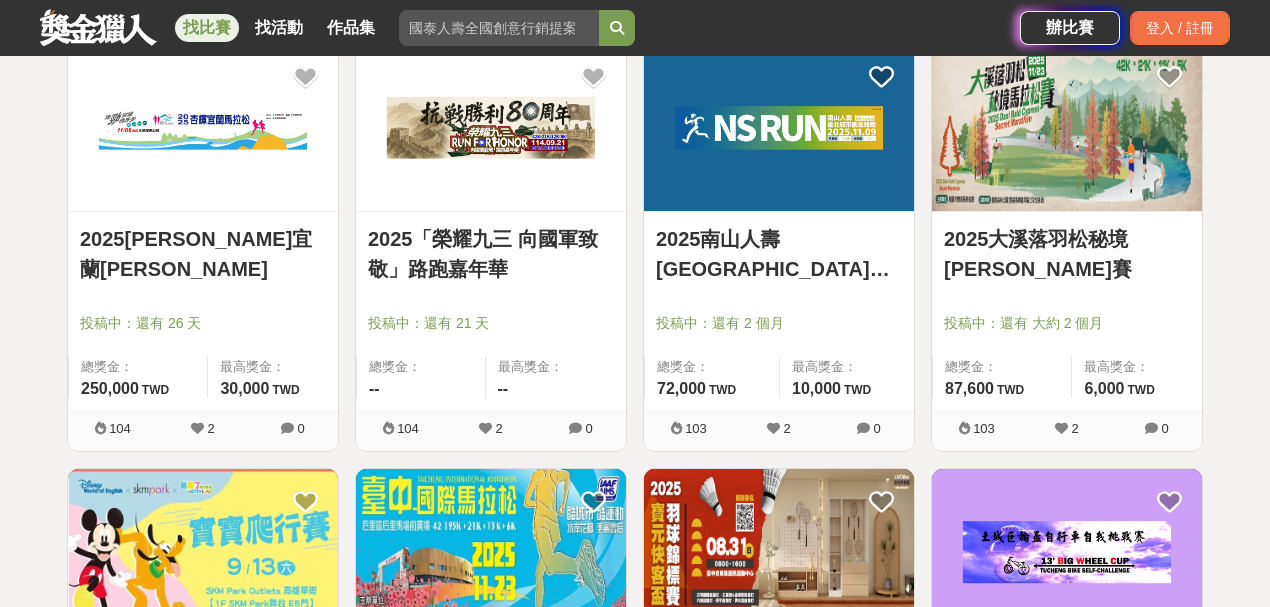 scroll, scrollTop: 5466, scrollLeft: 0, axis: vertical 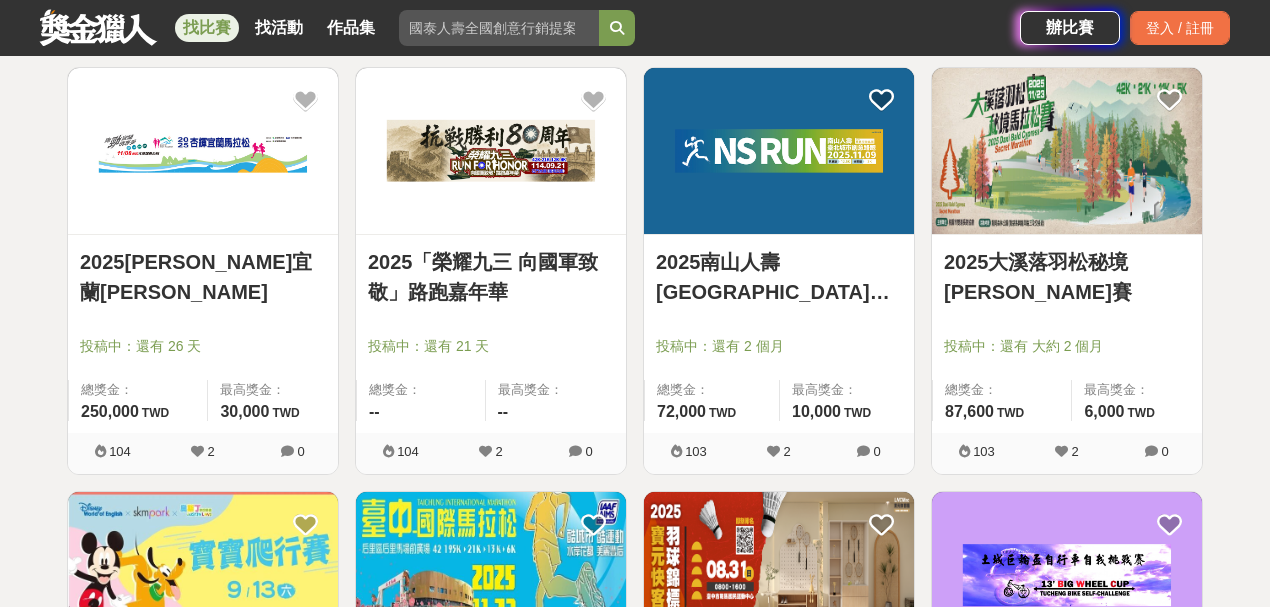 click on "2025[PERSON_NAME]宜蘭[PERSON_NAME]" at bounding box center [203, 277] 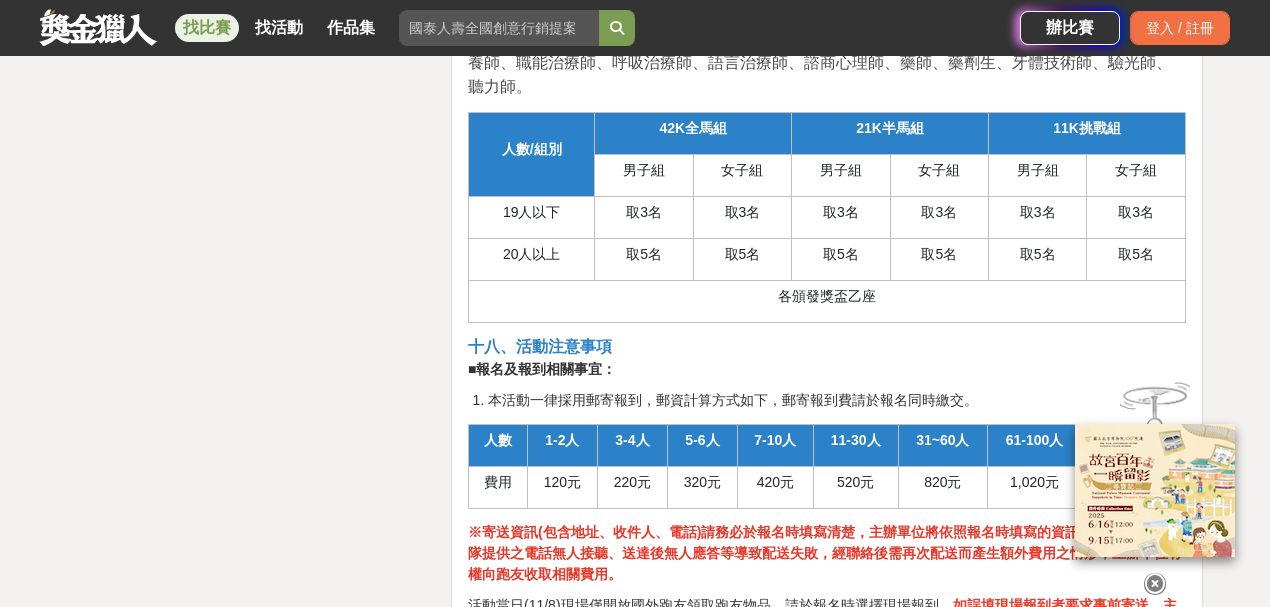 scroll, scrollTop: 13933, scrollLeft: 0, axis: vertical 